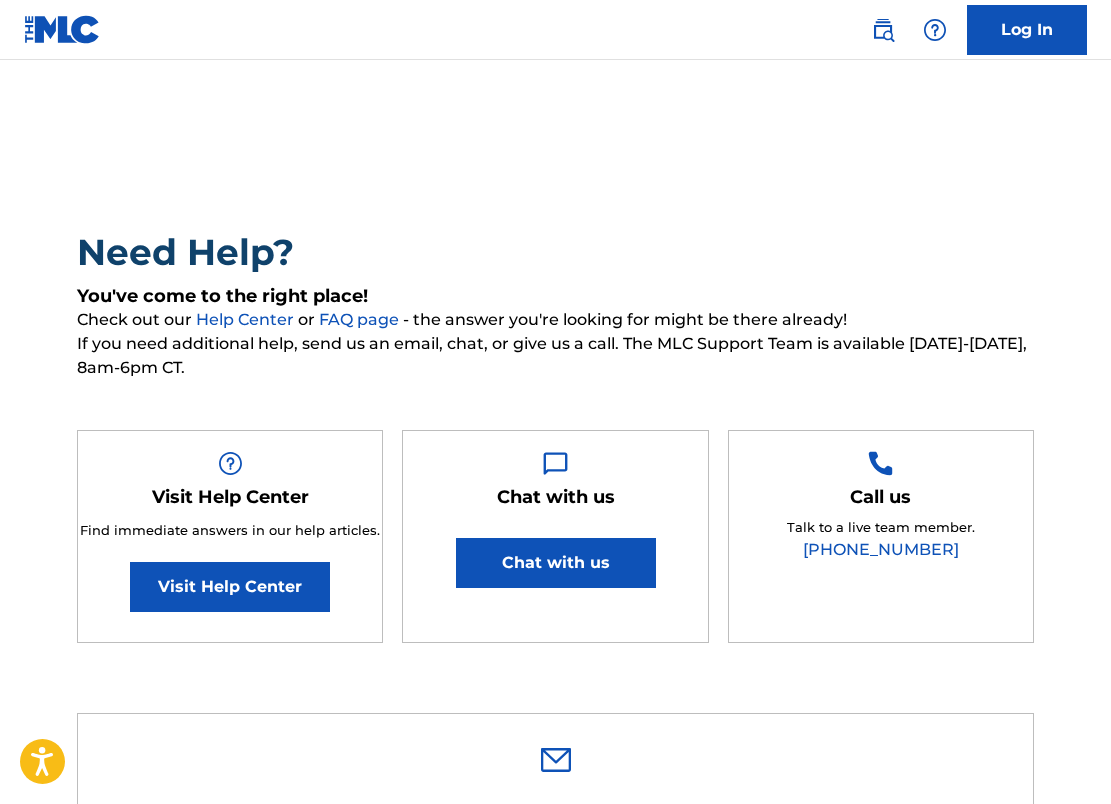 scroll, scrollTop: 0, scrollLeft: 0, axis: both 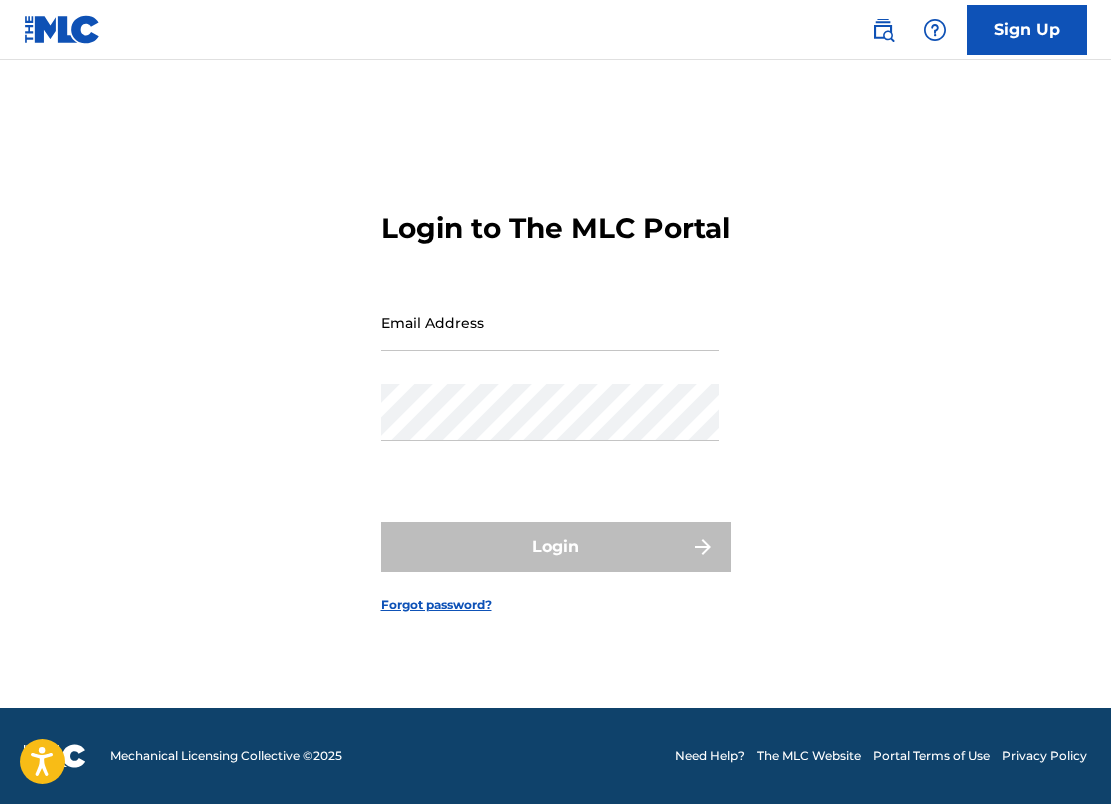 click at bounding box center [62, 29] 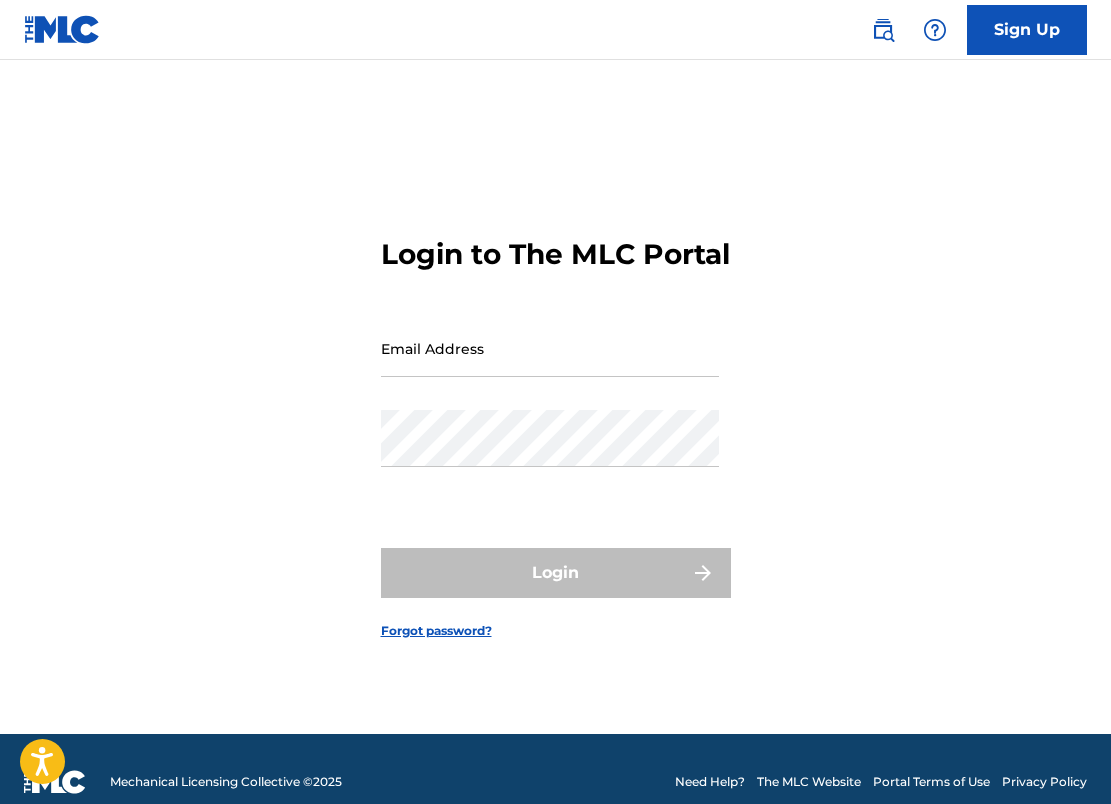 scroll, scrollTop: 0, scrollLeft: 0, axis: both 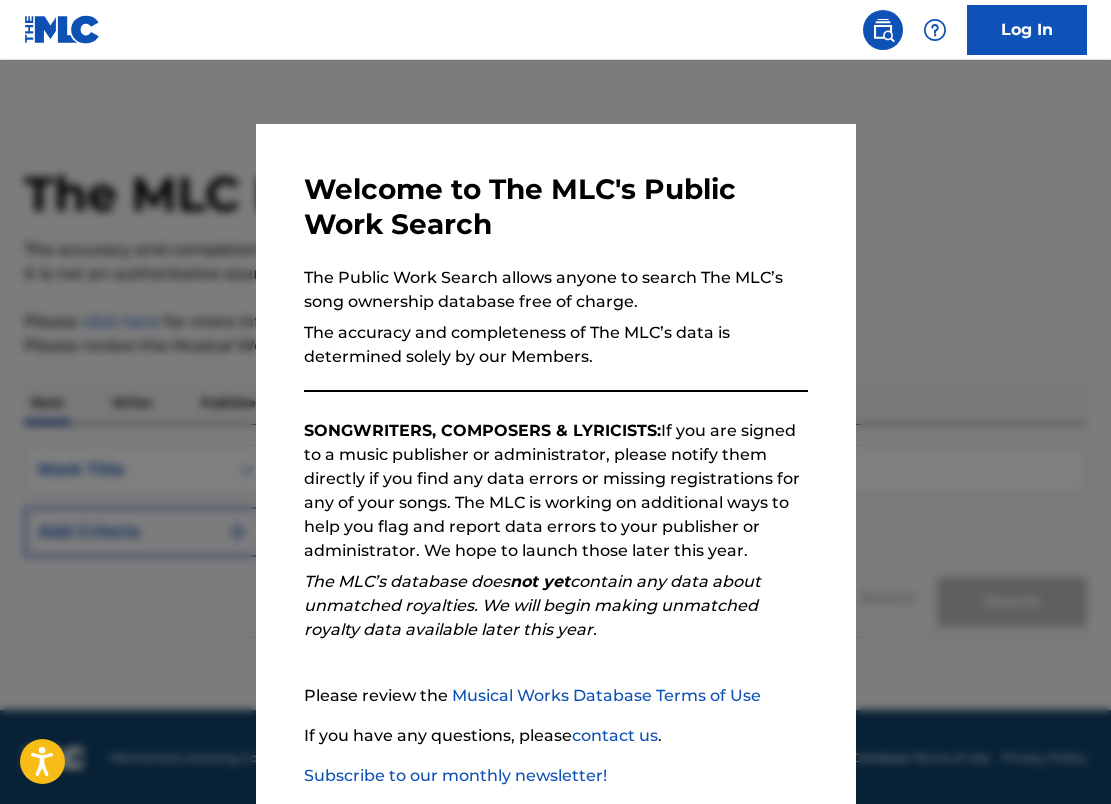 click at bounding box center (935, 30) 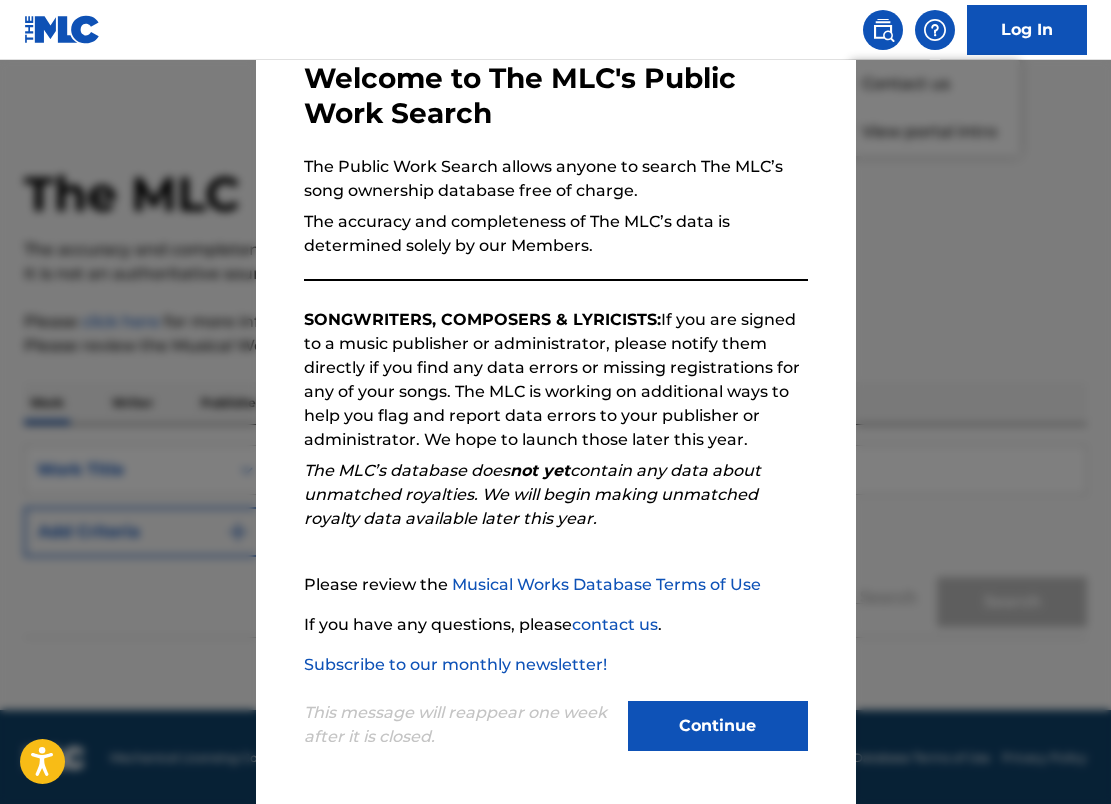 scroll, scrollTop: 111, scrollLeft: 0, axis: vertical 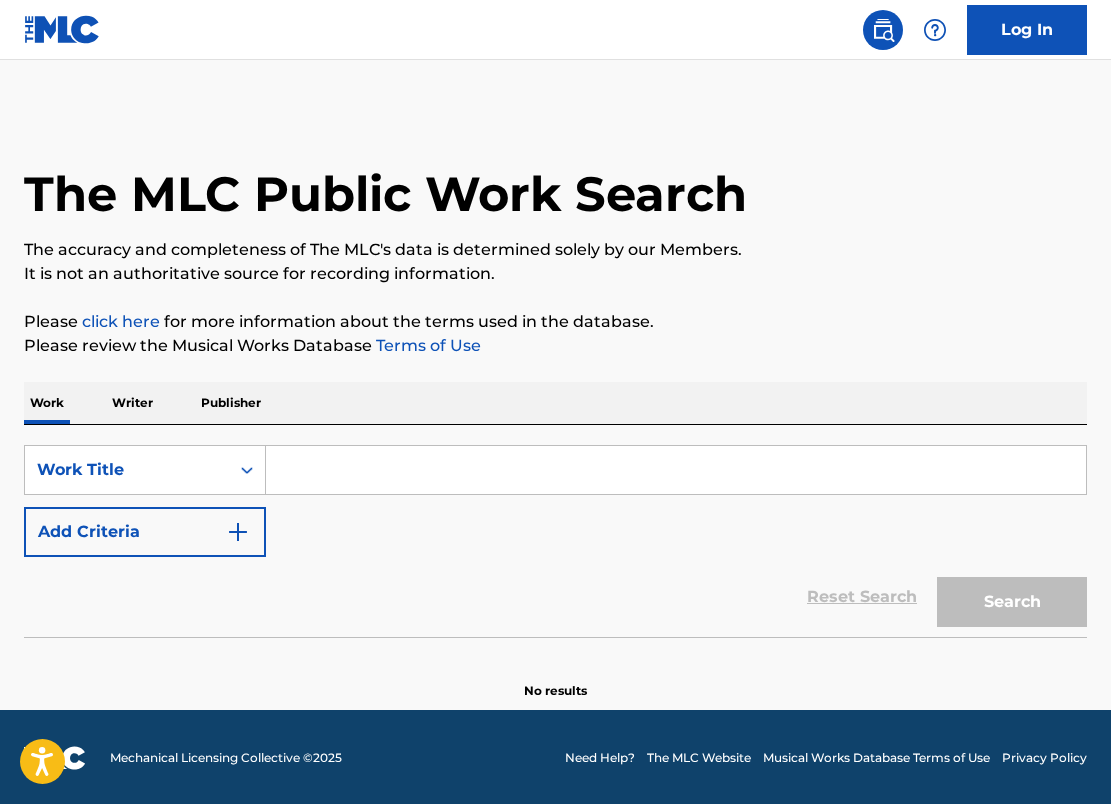click on "Writer" at bounding box center (132, 403) 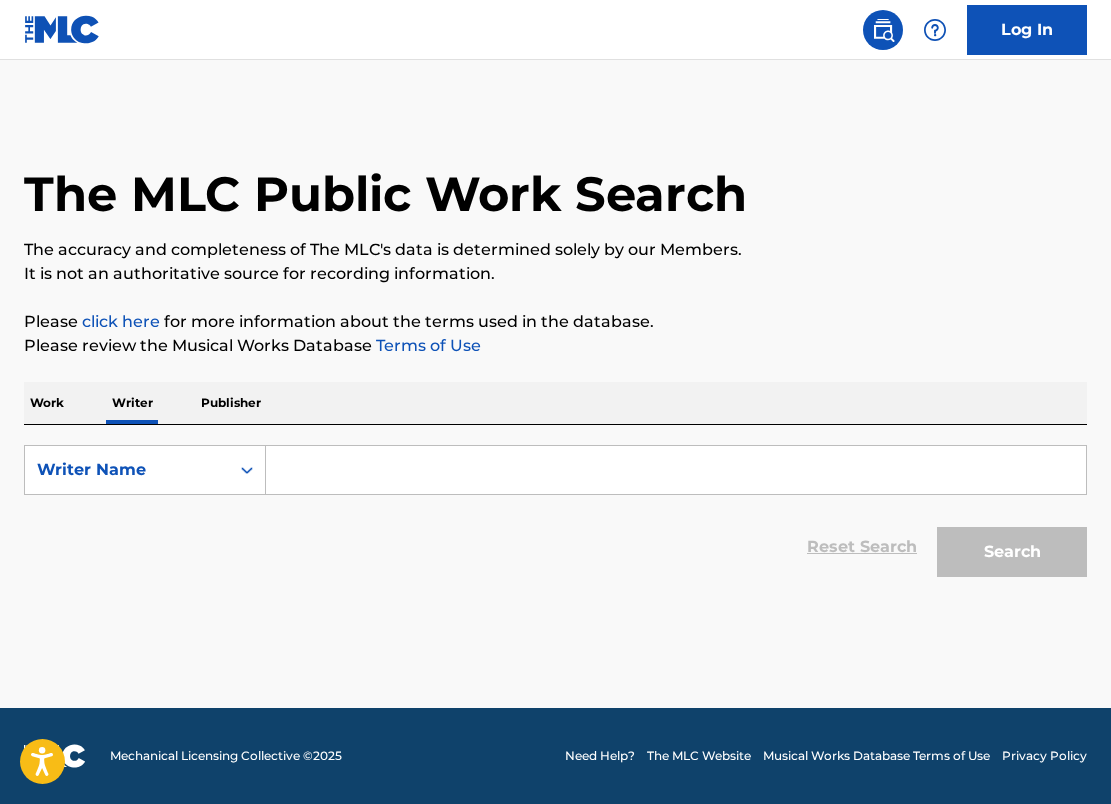 click at bounding box center [676, 470] 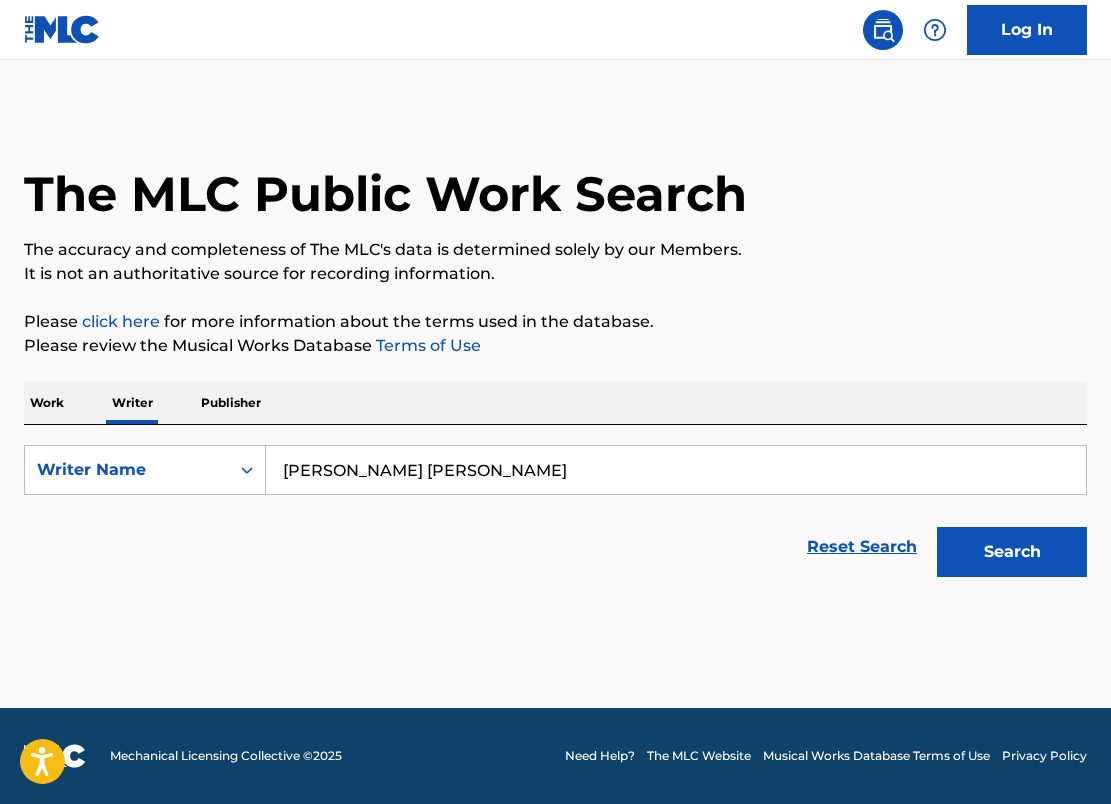 type on "[PERSON_NAME] [PERSON_NAME]" 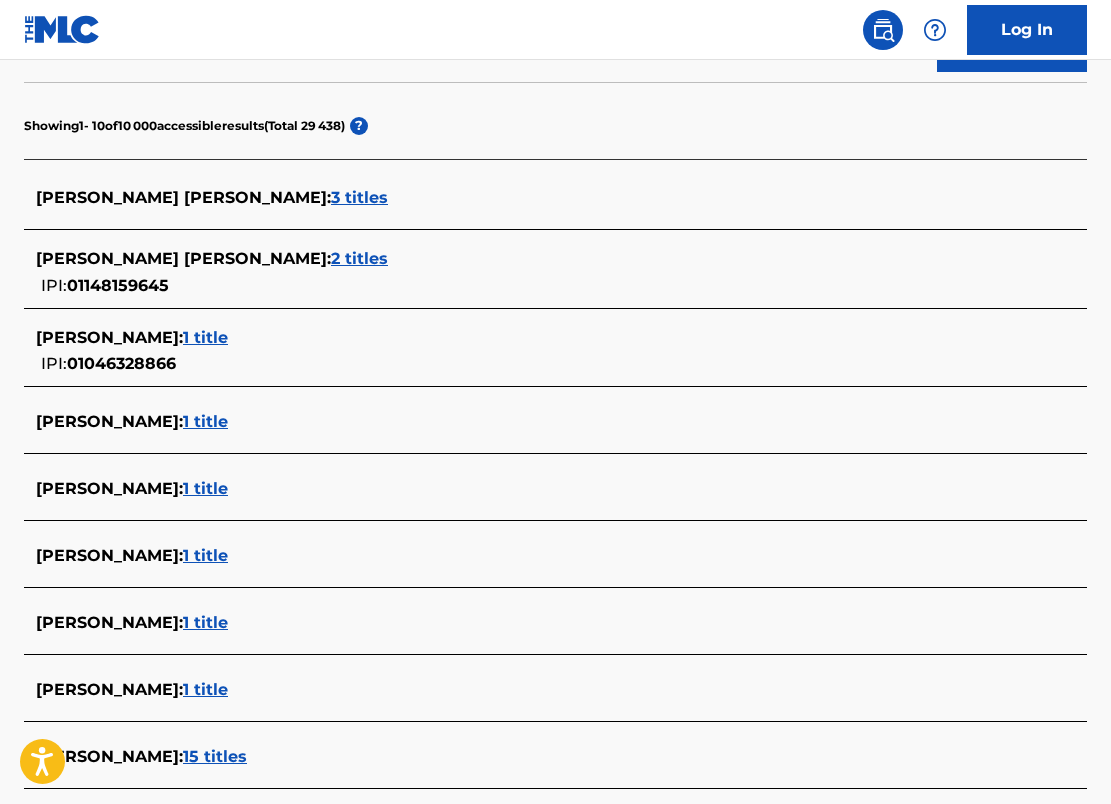 scroll, scrollTop: 497, scrollLeft: 0, axis: vertical 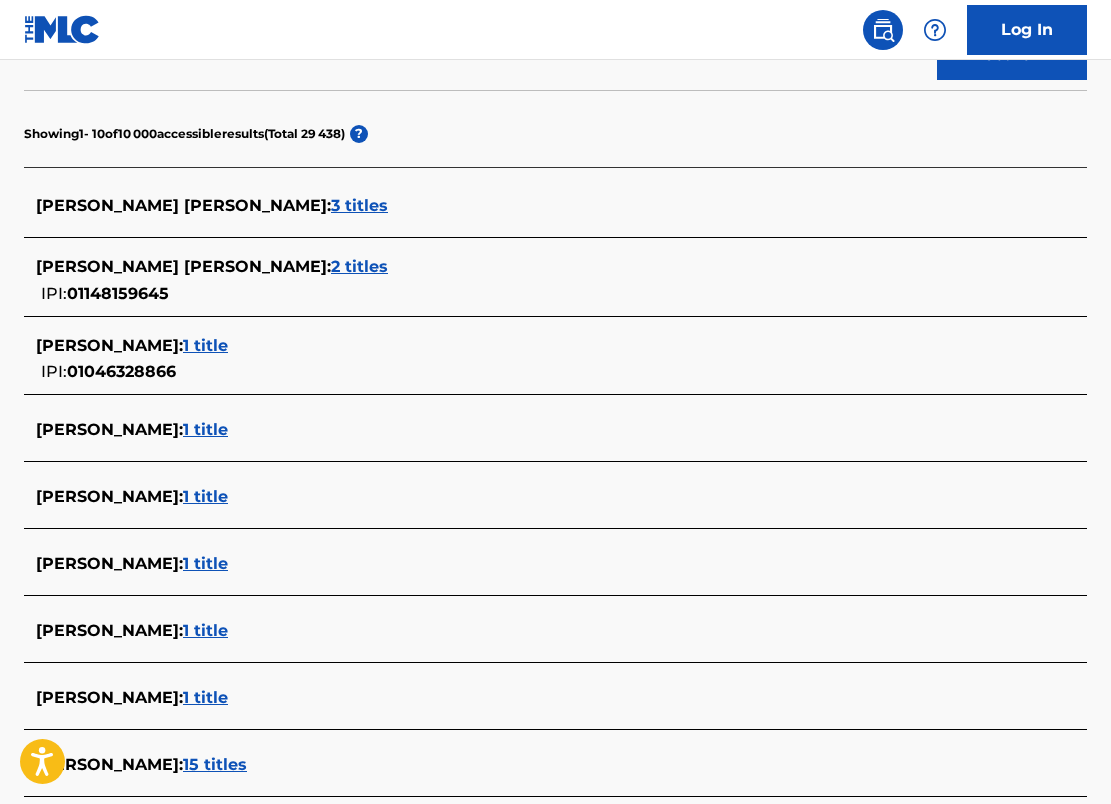 click on "3 titles" at bounding box center [359, 205] 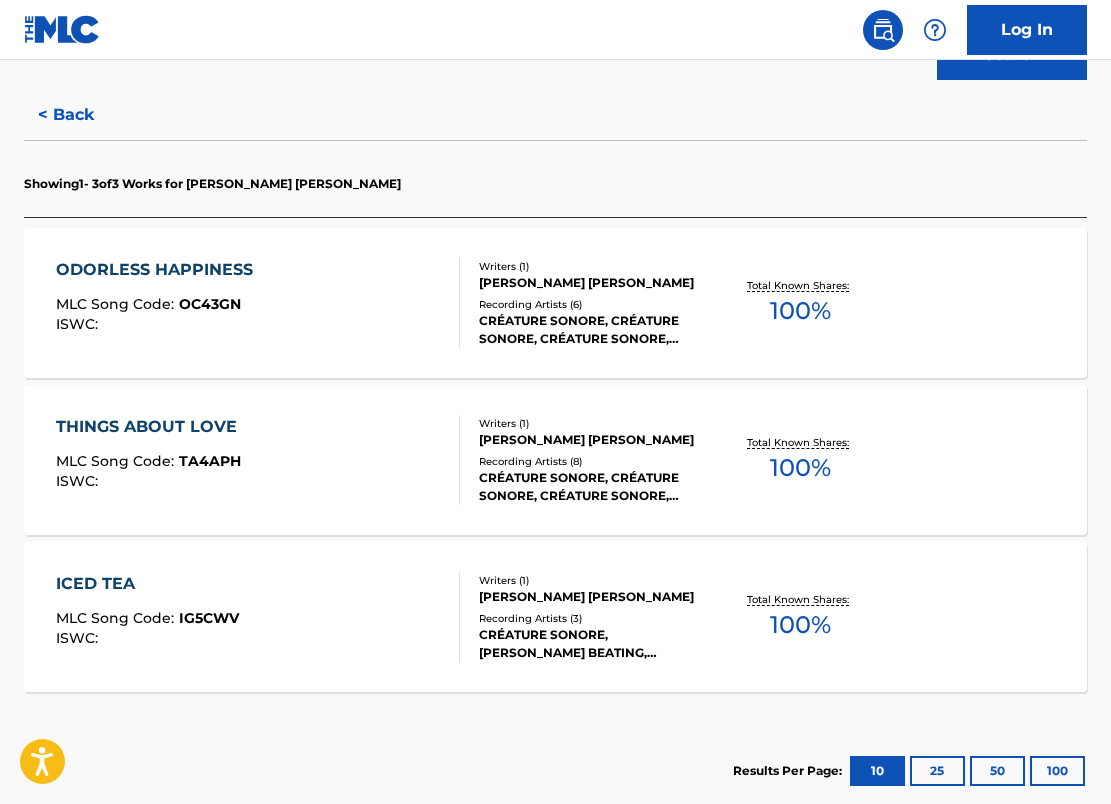 click on "ODORLESS HAPPINESS MLC Song Code : OC43GN ISWC :" at bounding box center (258, 303) 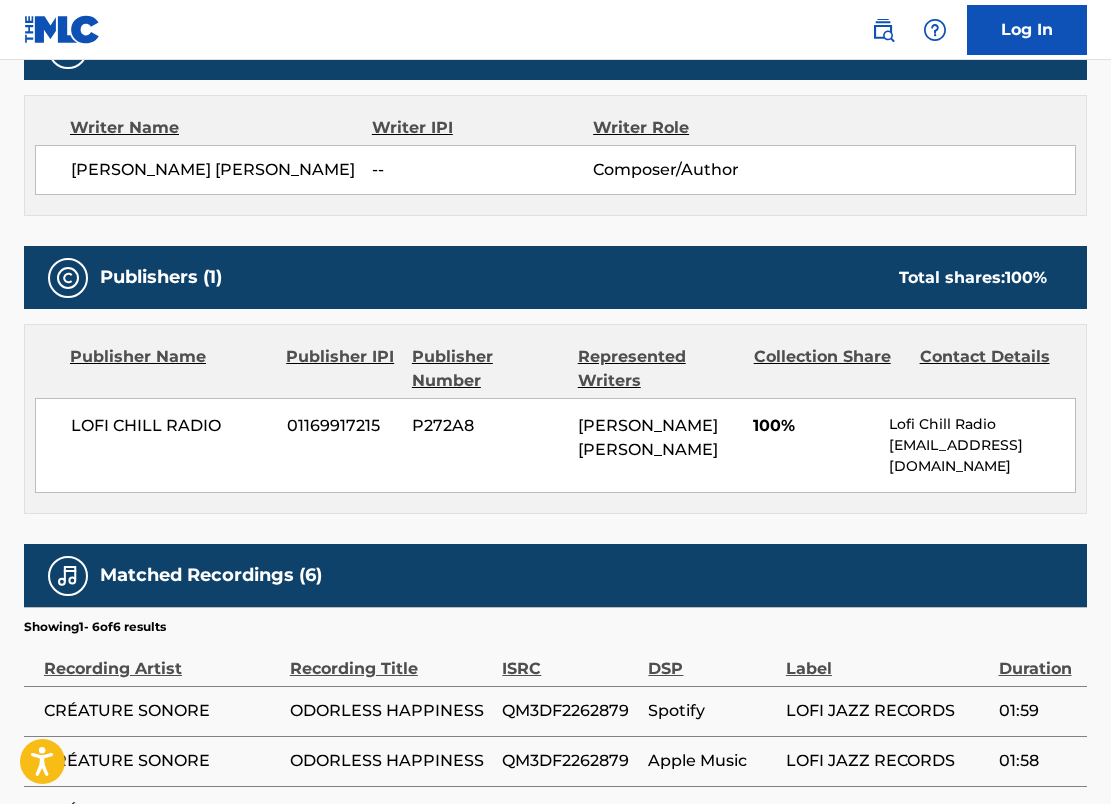 scroll, scrollTop: 687, scrollLeft: 0, axis: vertical 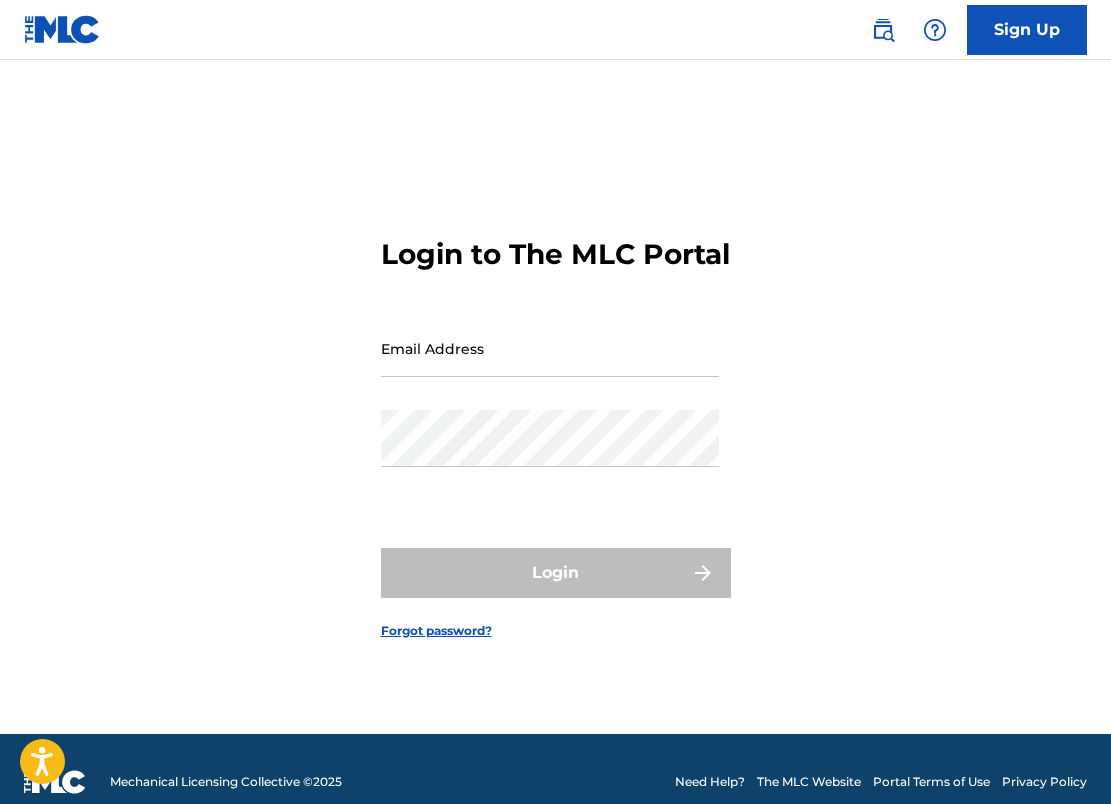 click at bounding box center (935, 30) 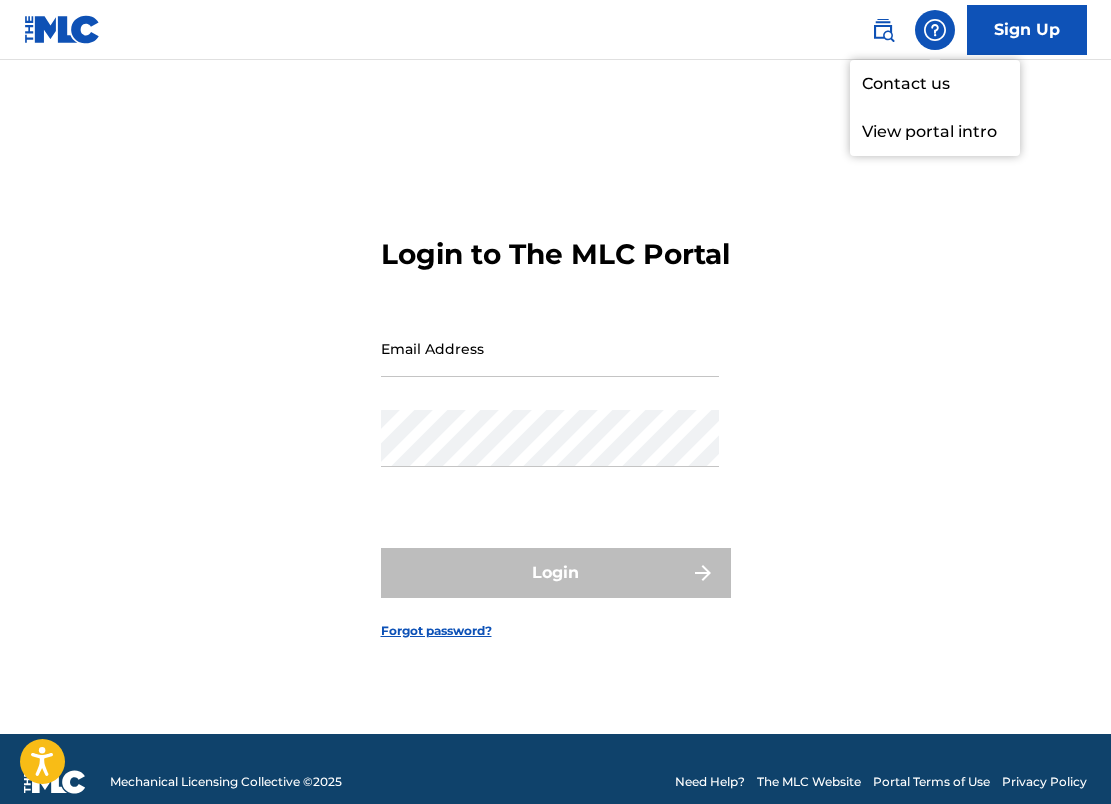 click on "Contact us" at bounding box center [935, 84] 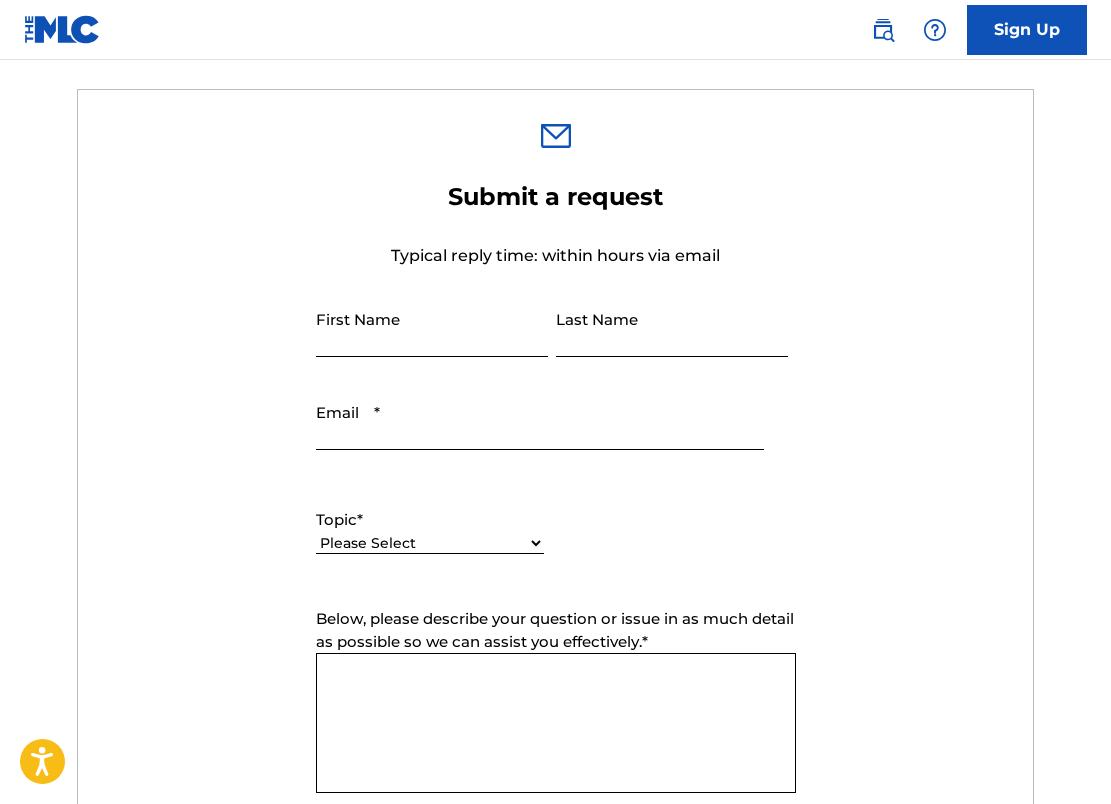 scroll, scrollTop: 726, scrollLeft: 0, axis: vertical 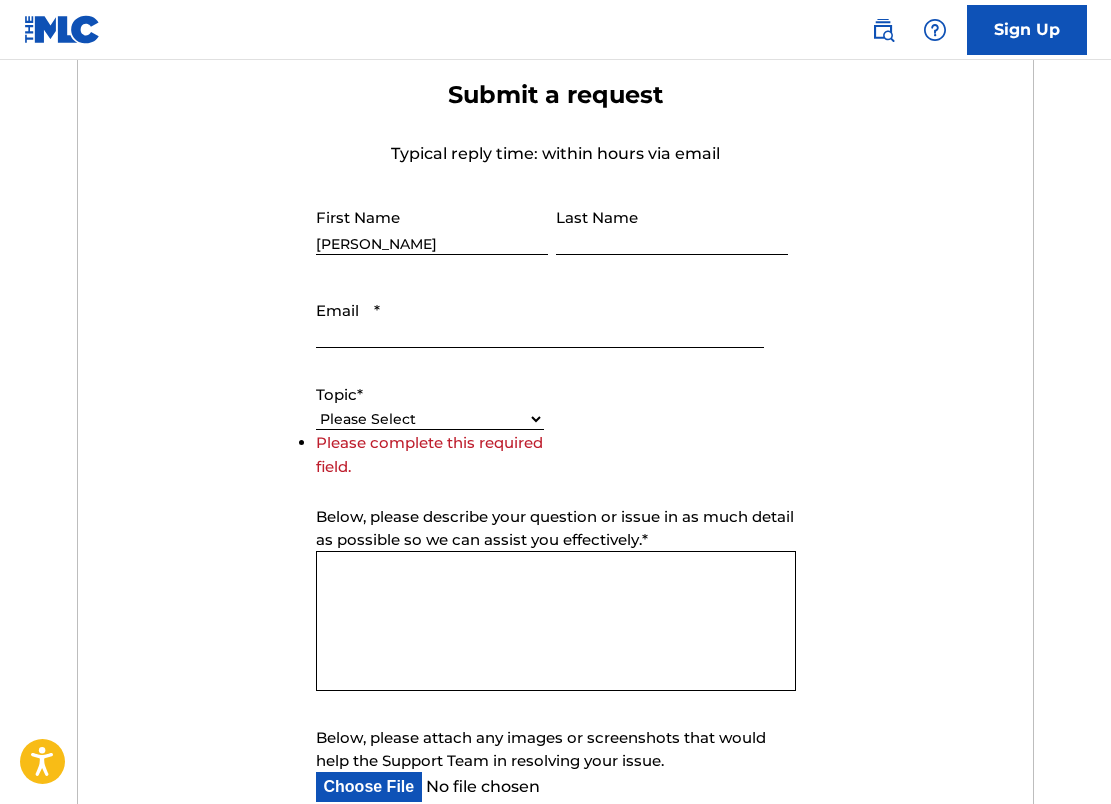 type on "[PERSON_NAME]" 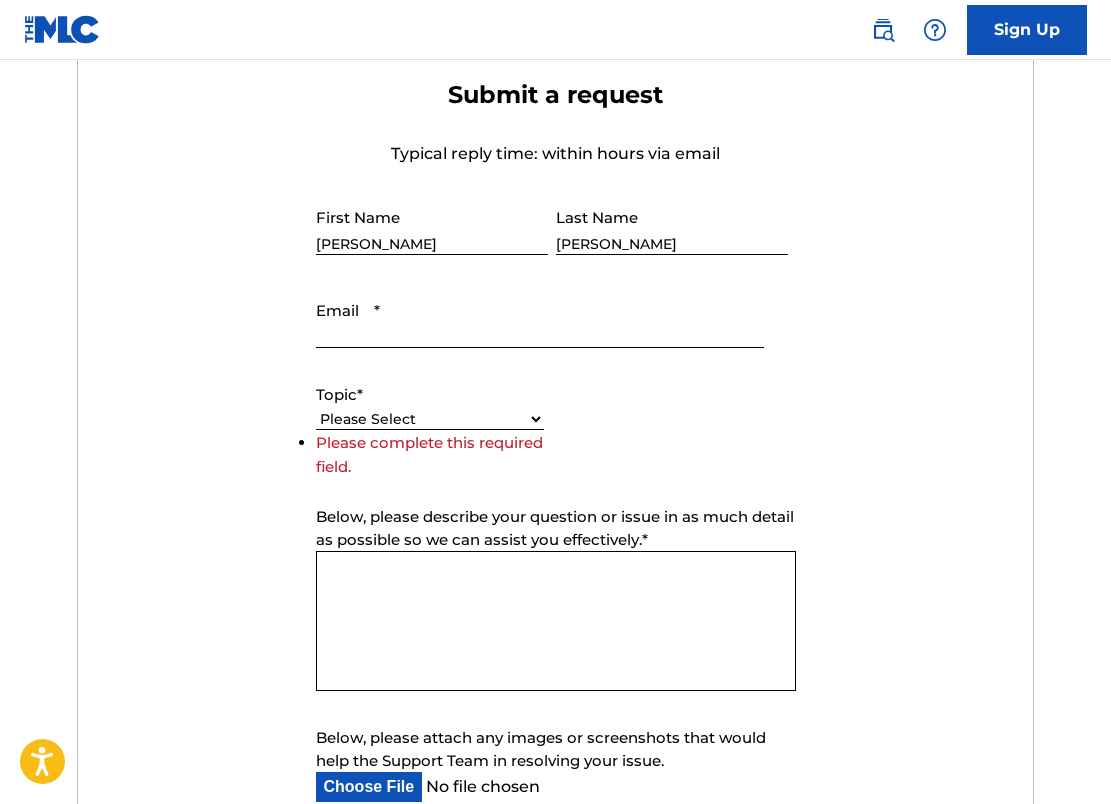 type on "[PERSON_NAME]" 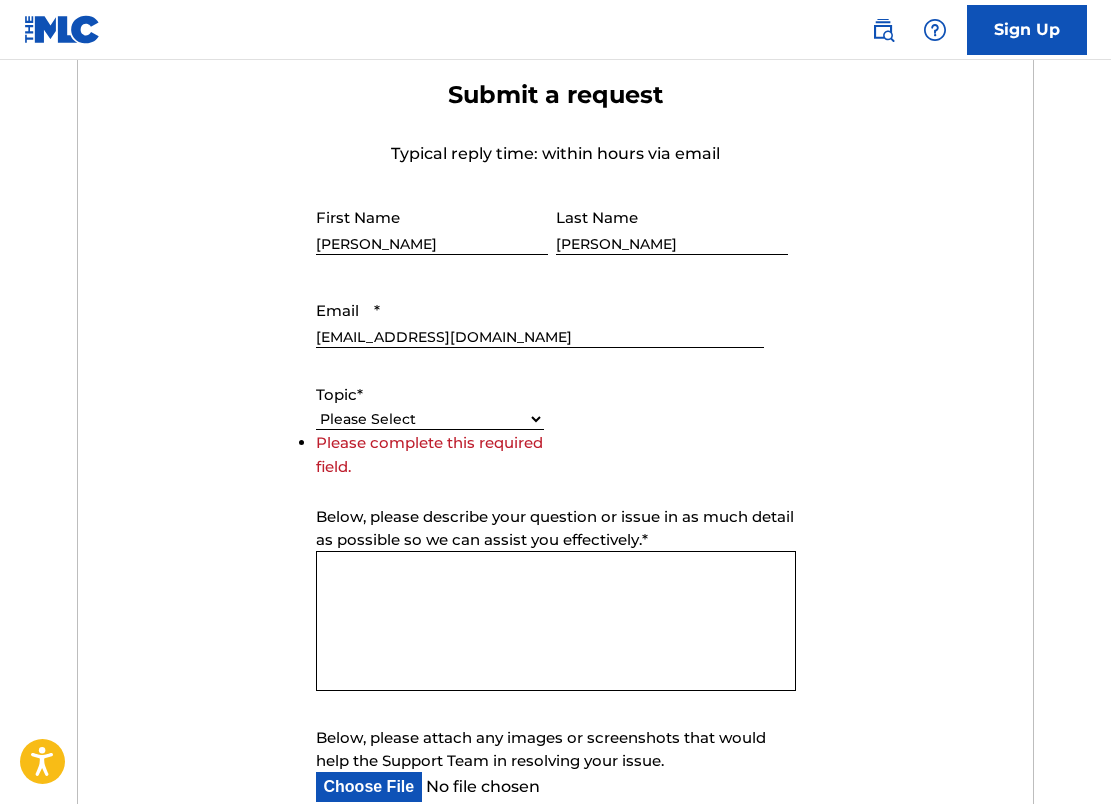 type on "[EMAIL_ADDRESS][DOMAIN_NAME]" 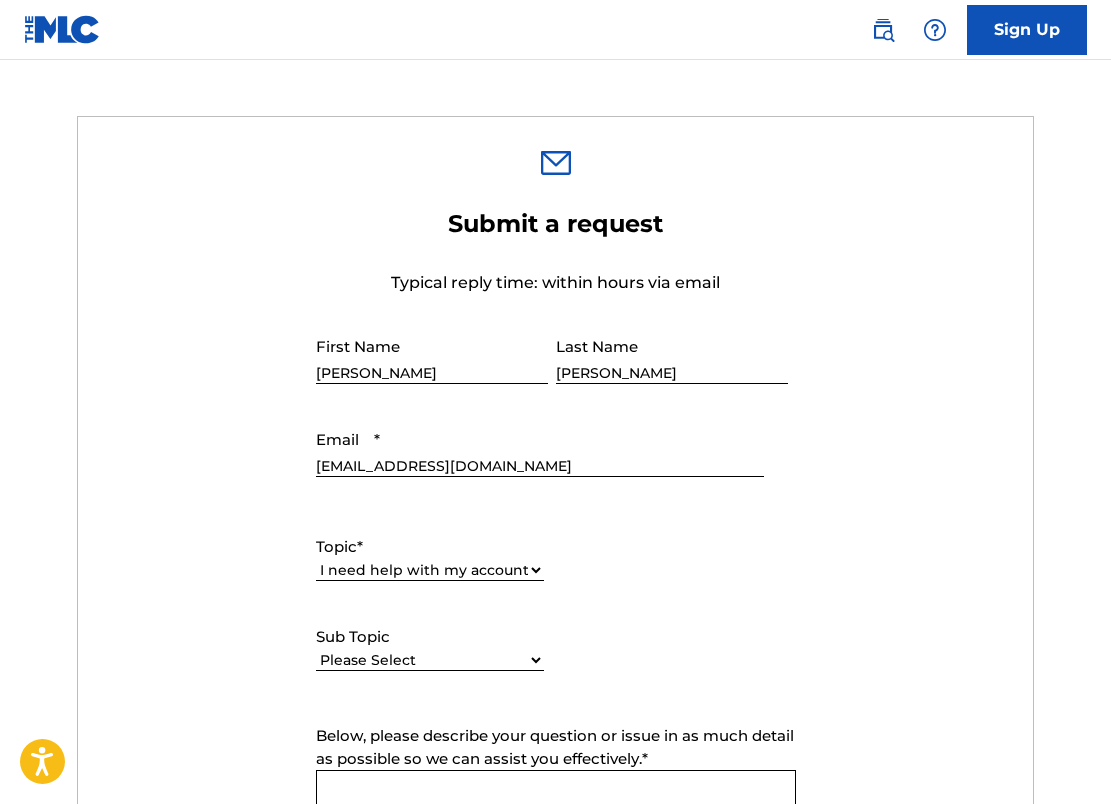 scroll, scrollTop: 504, scrollLeft: 0, axis: vertical 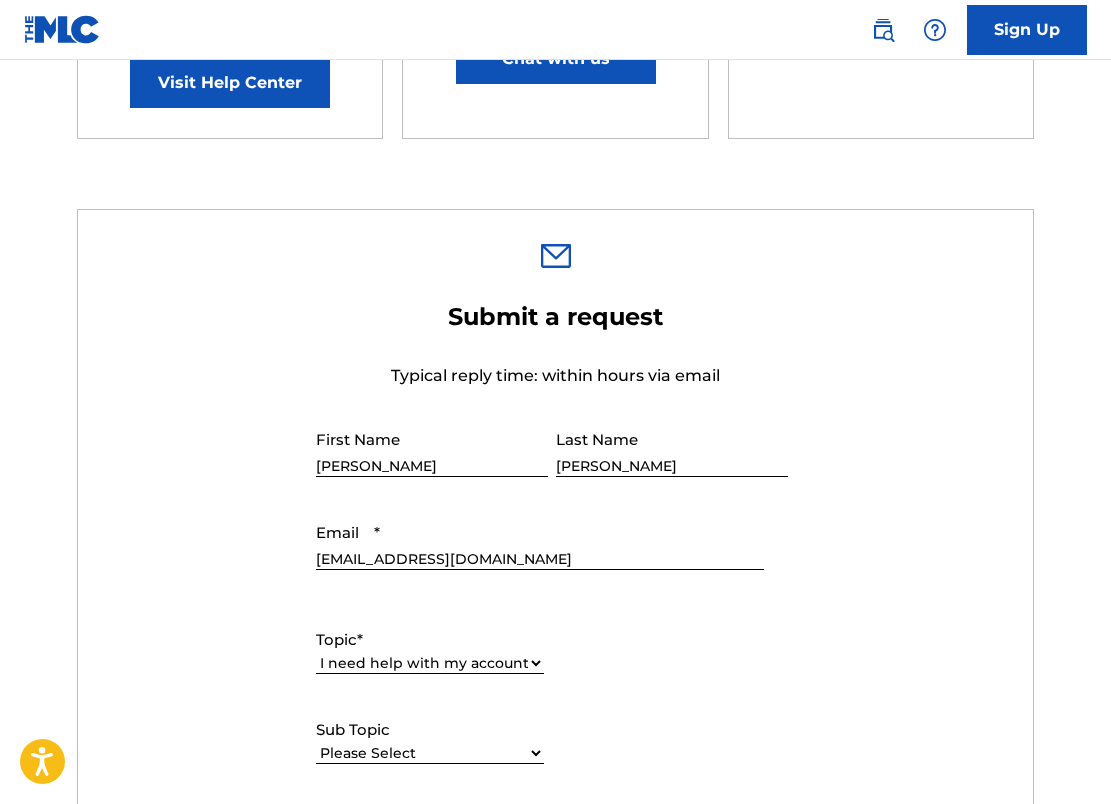 click on "Sign Up" at bounding box center [1027, 30] 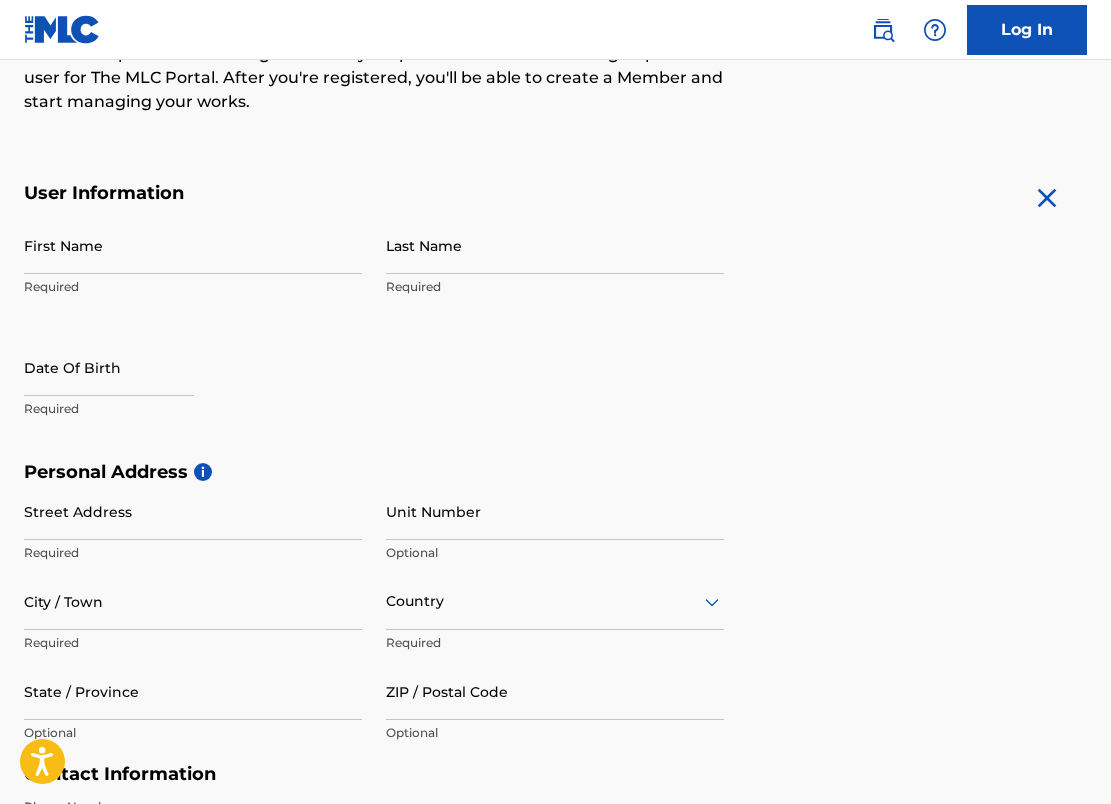 scroll, scrollTop: 288, scrollLeft: 0, axis: vertical 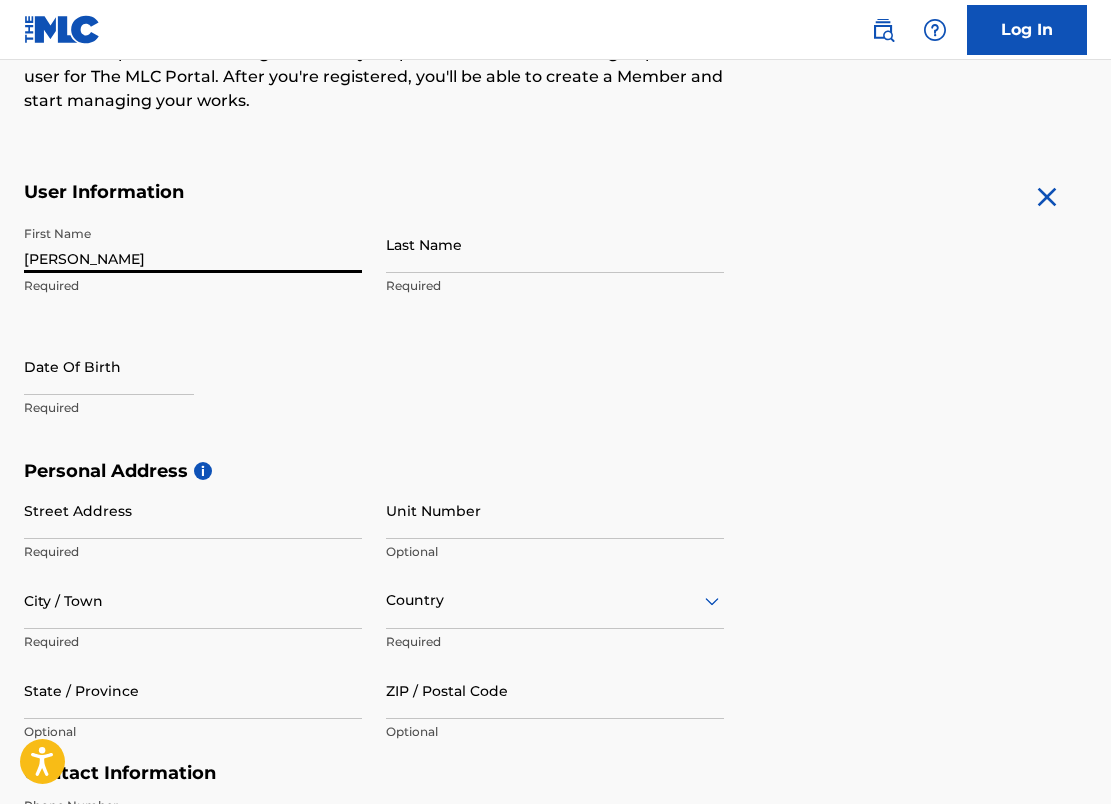 type on "[PERSON_NAME]" 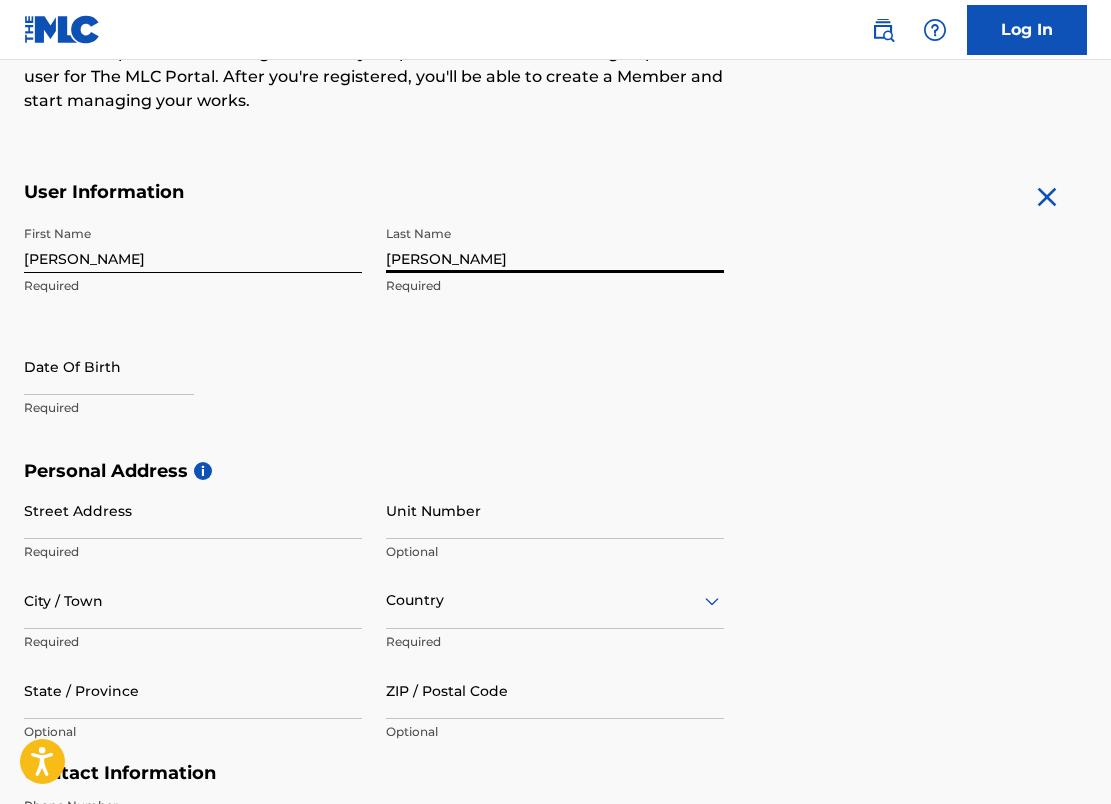 type on "[PERSON_NAME]" 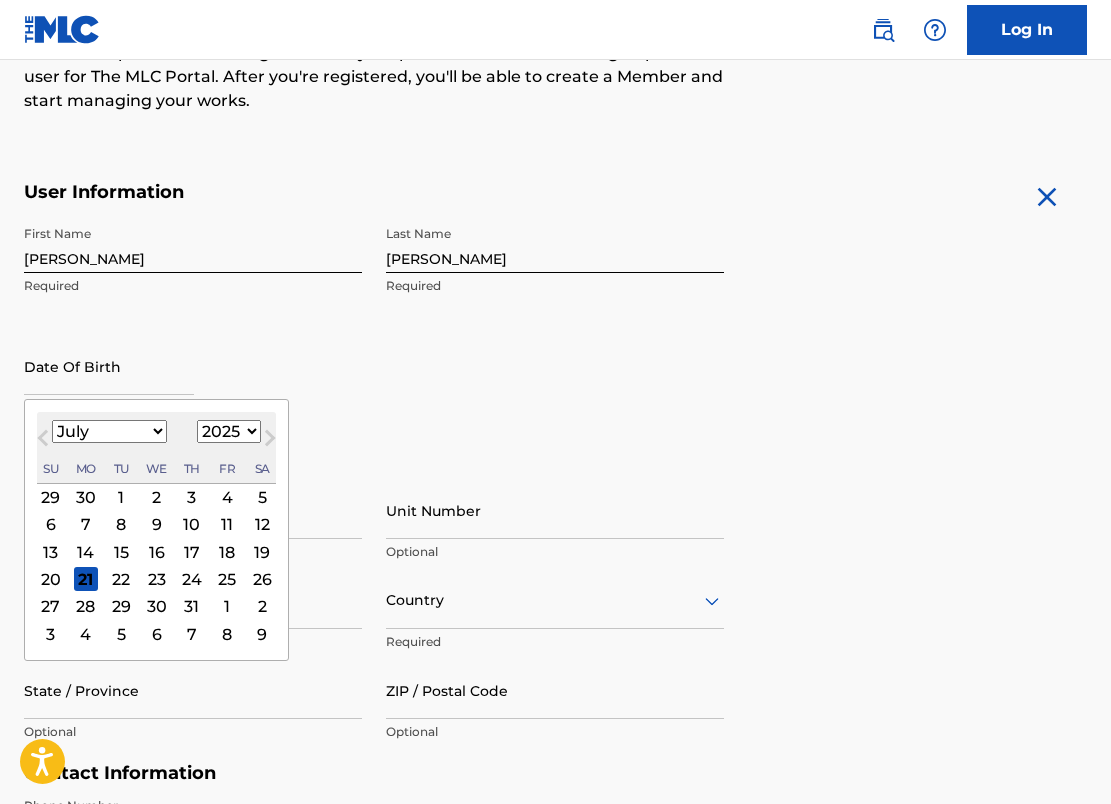 select on "4" 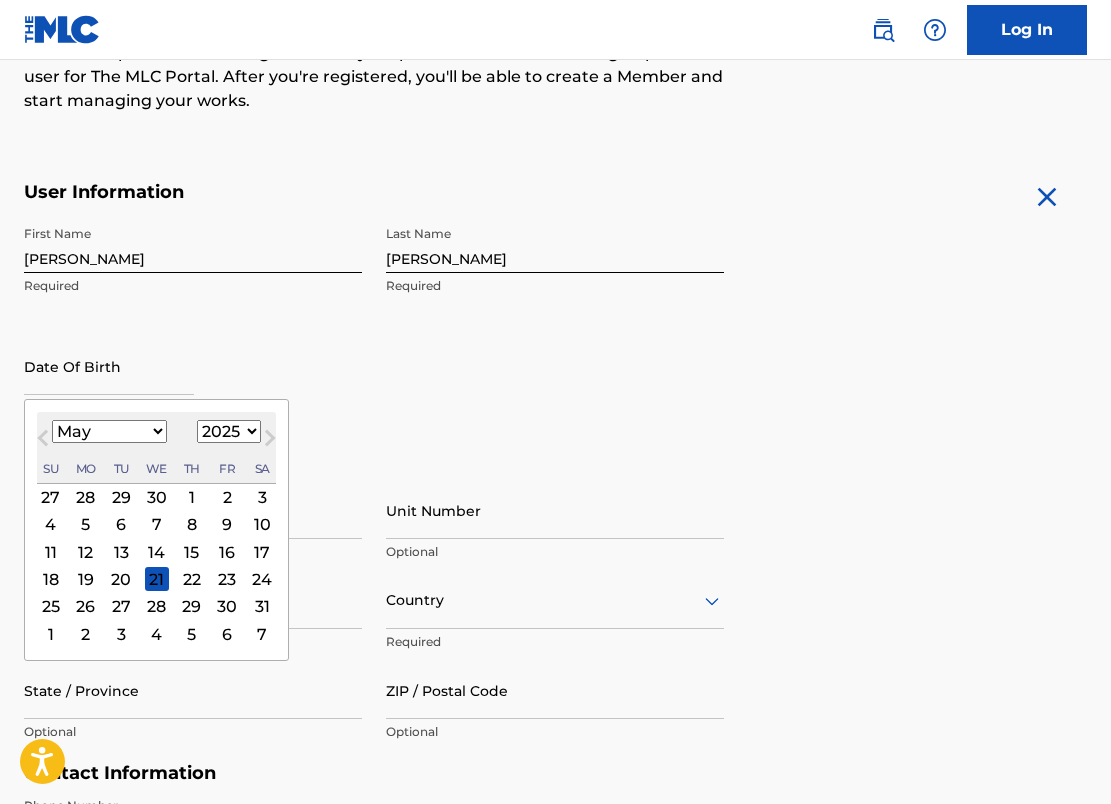 select on "2000" 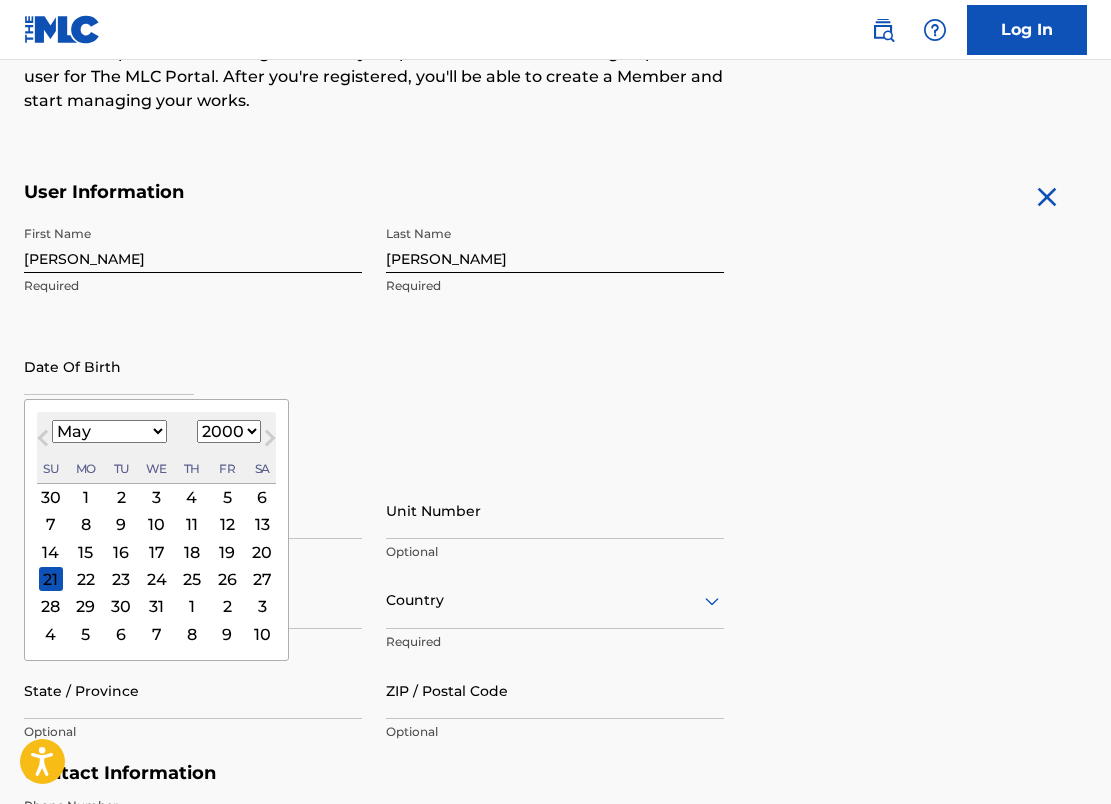 click on "29" at bounding box center [86, 607] 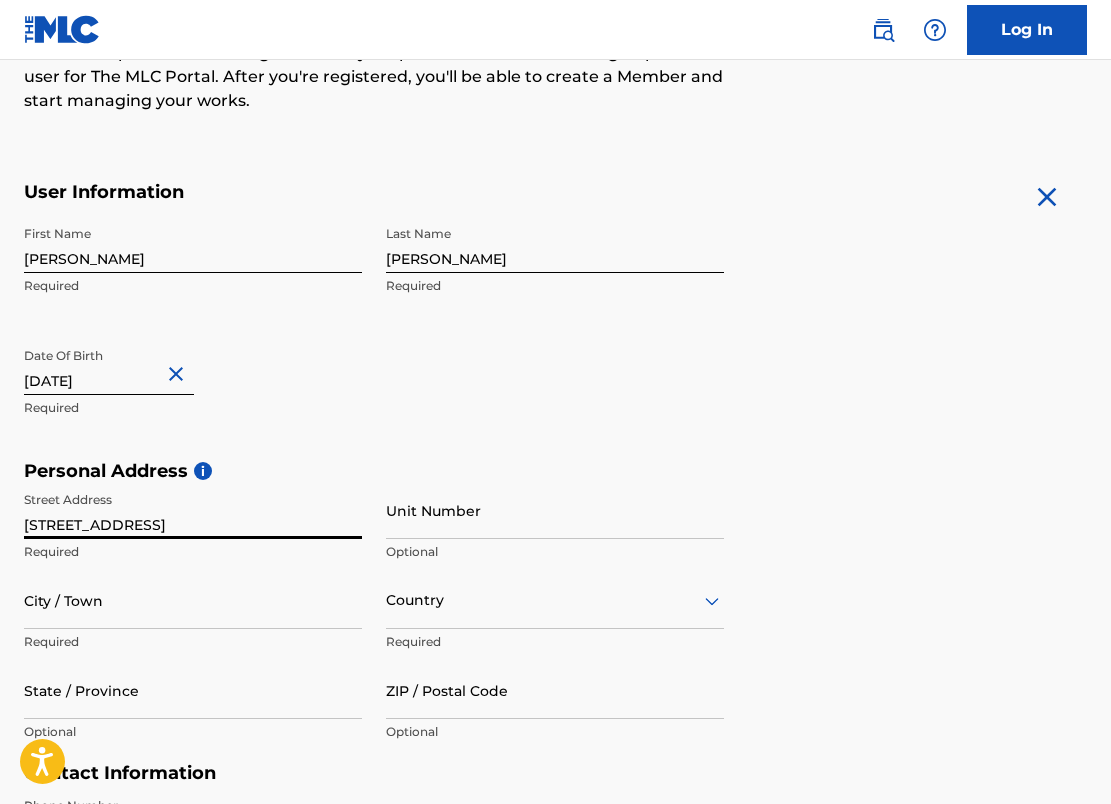 type on "[STREET_ADDRESS]" 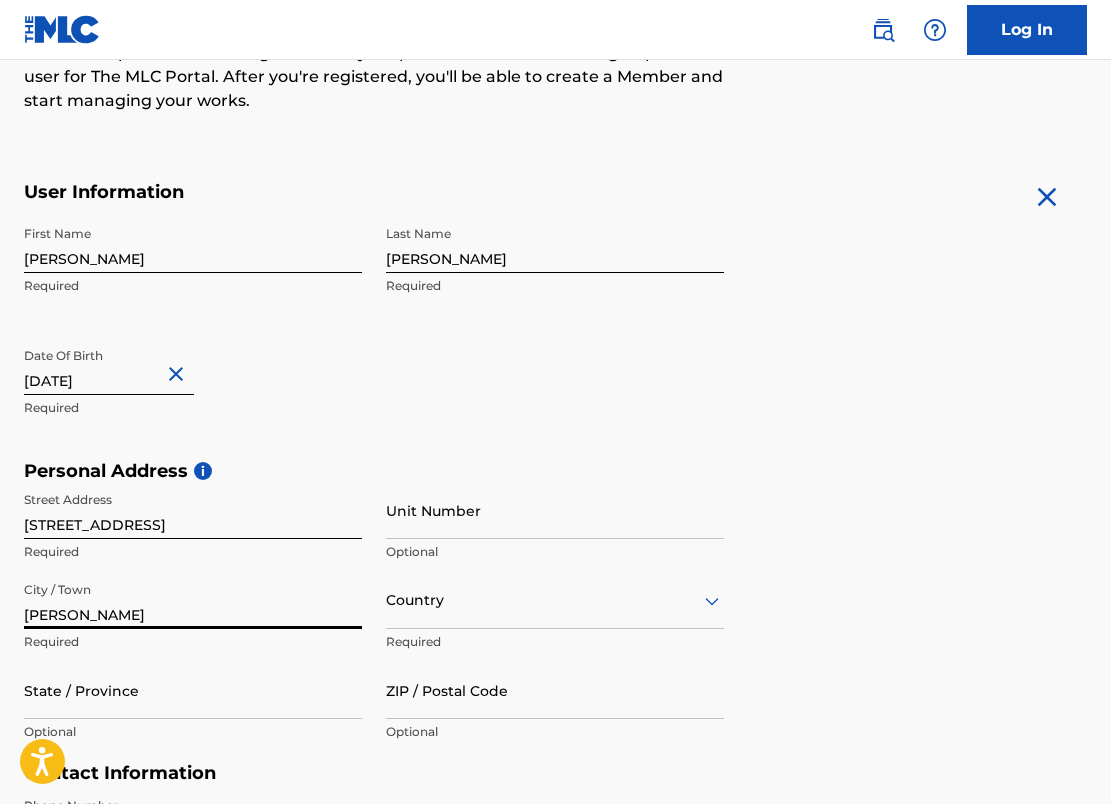 type on "[PERSON_NAME]" 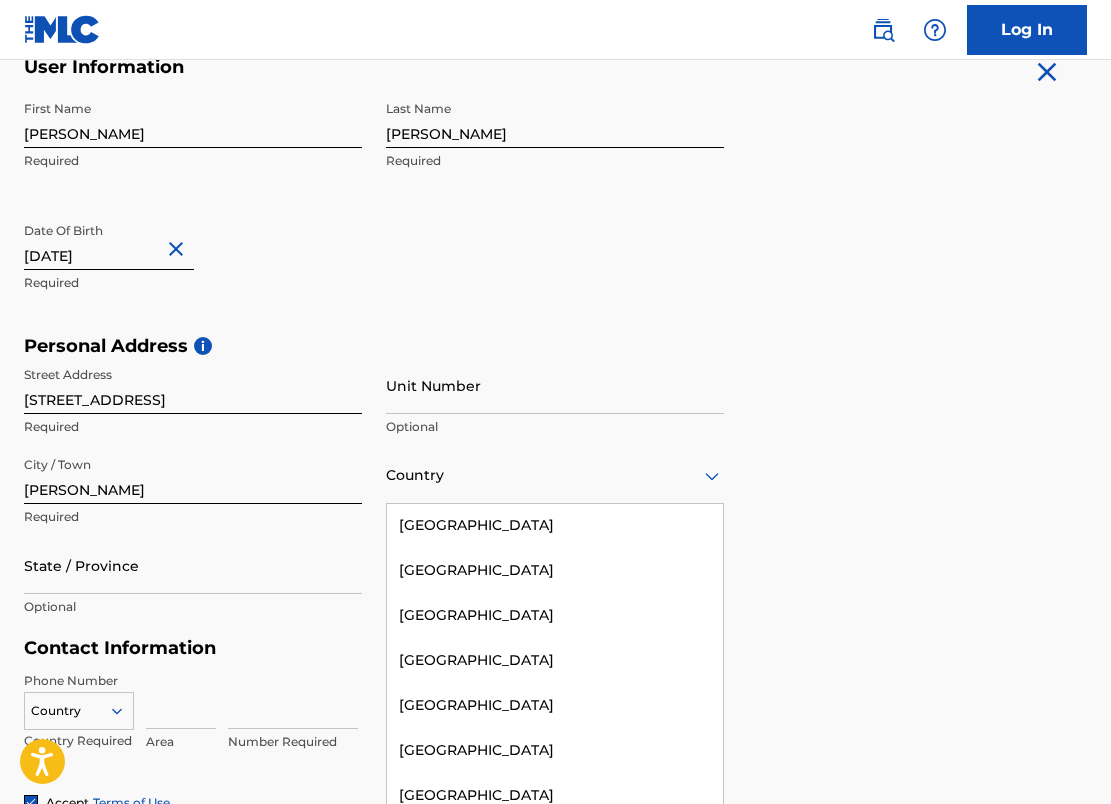 scroll, scrollTop: 2895, scrollLeft: 0, axis: vertical 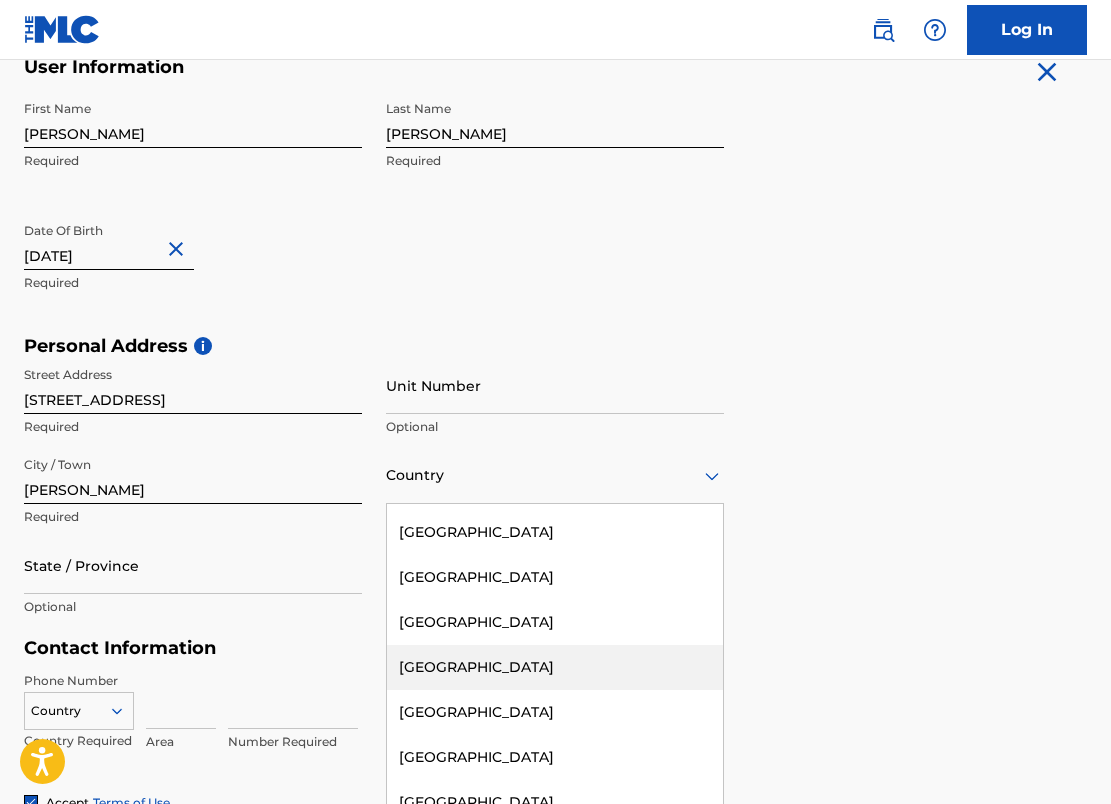 click on "[GEOGRAPHIC_DATA]" at bounding box center (555, 667) 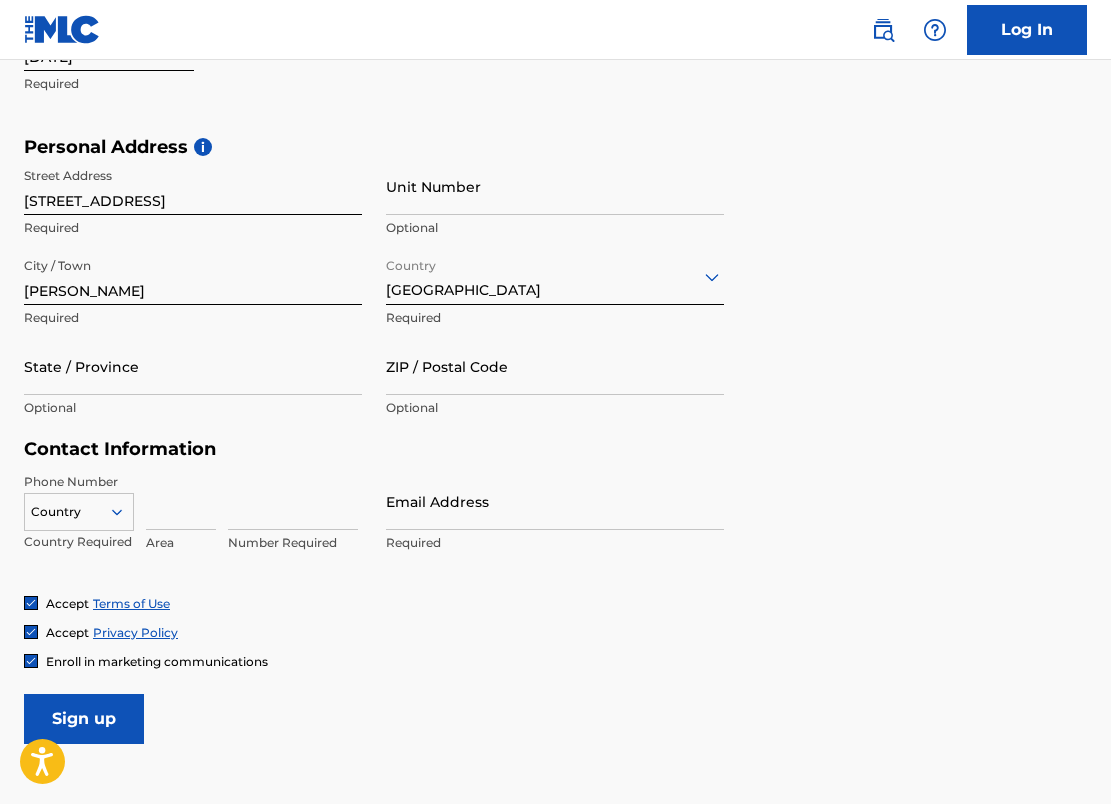 scroll, scrollTop: 695, scrollLeft: 0, axis: vertical 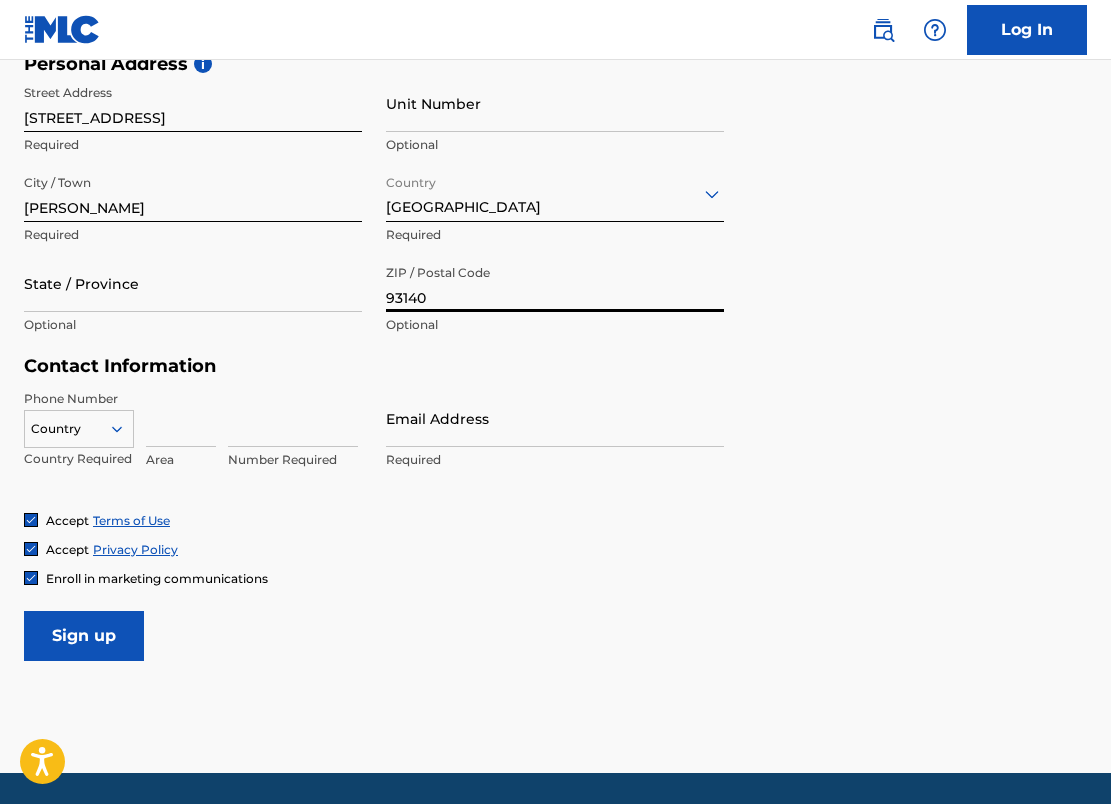 type on "93140" 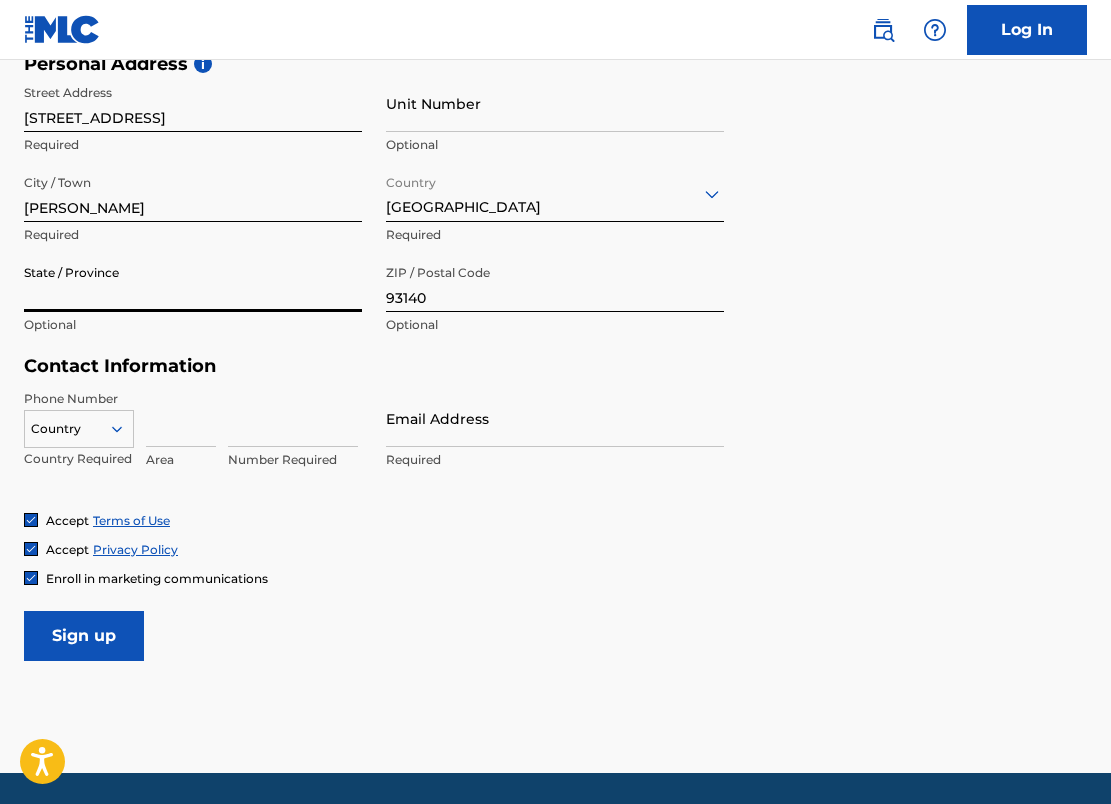 click on "State / Province" at bounding box center (193, 283) 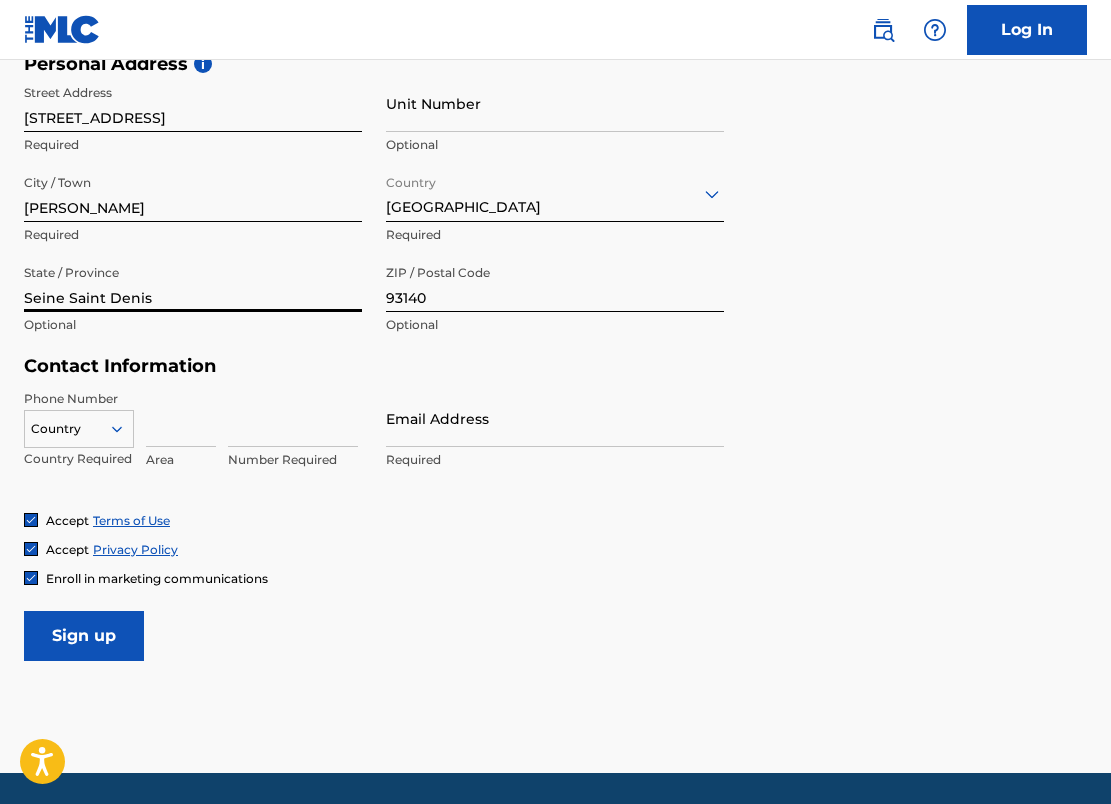 type on "Seine Saint Denis" 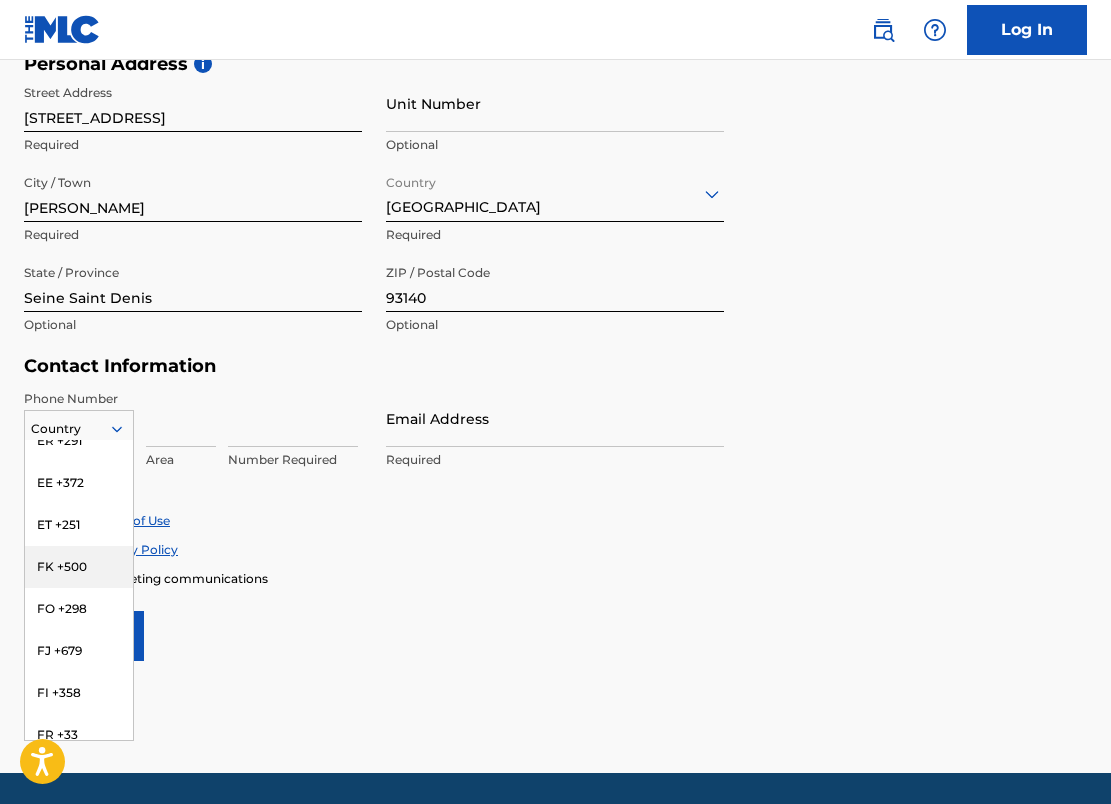 scroll, scrollTop: 2505, scrollLeft: 0, axis: vertical 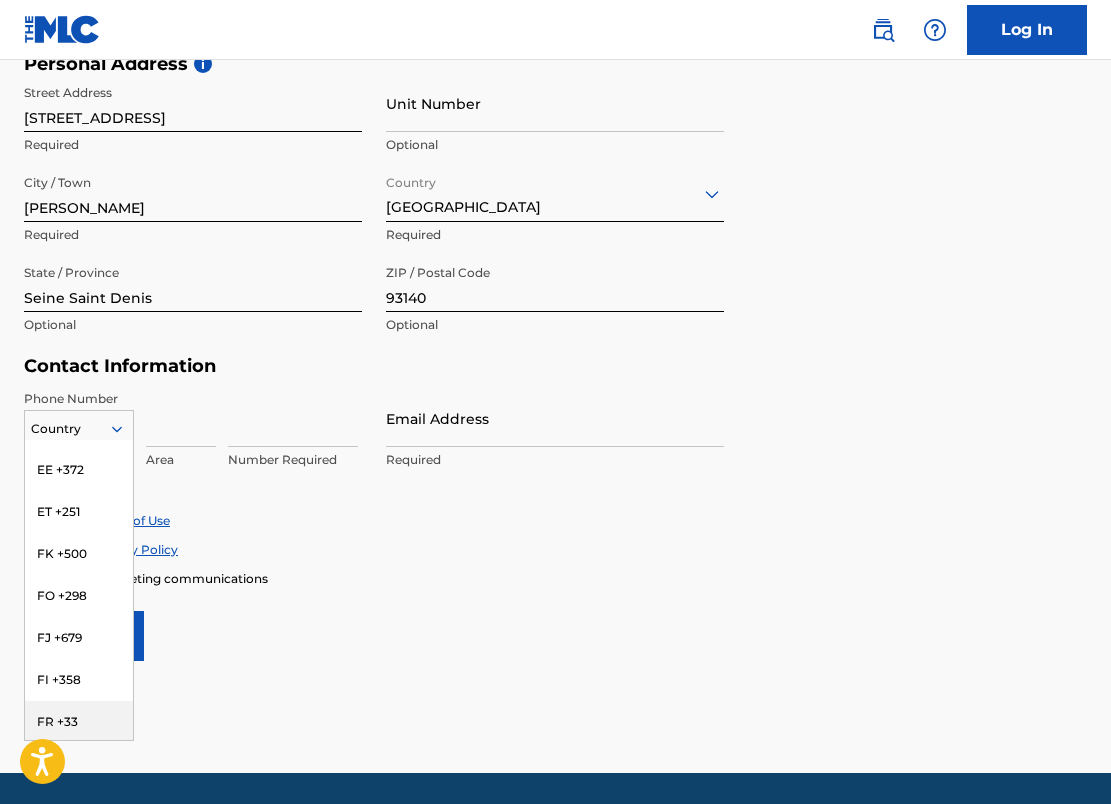 click on "FR +33" at bounding box center (79, 722) 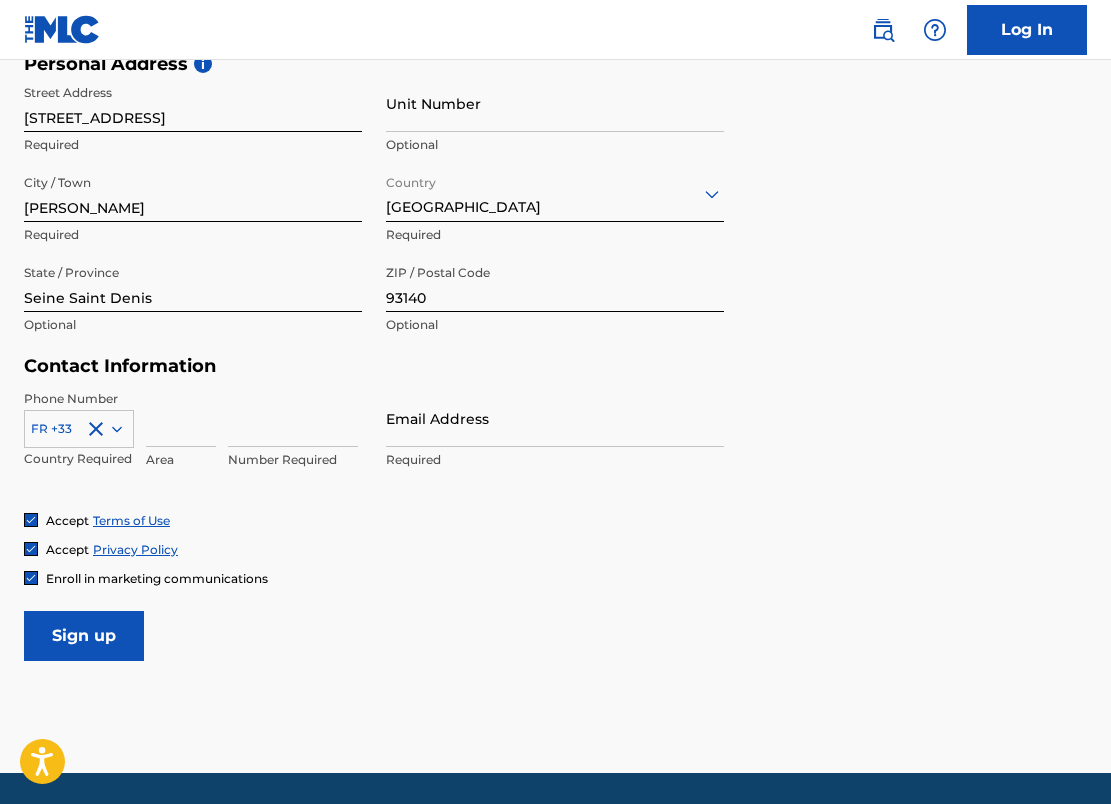 click at bounding box center [181, 418] 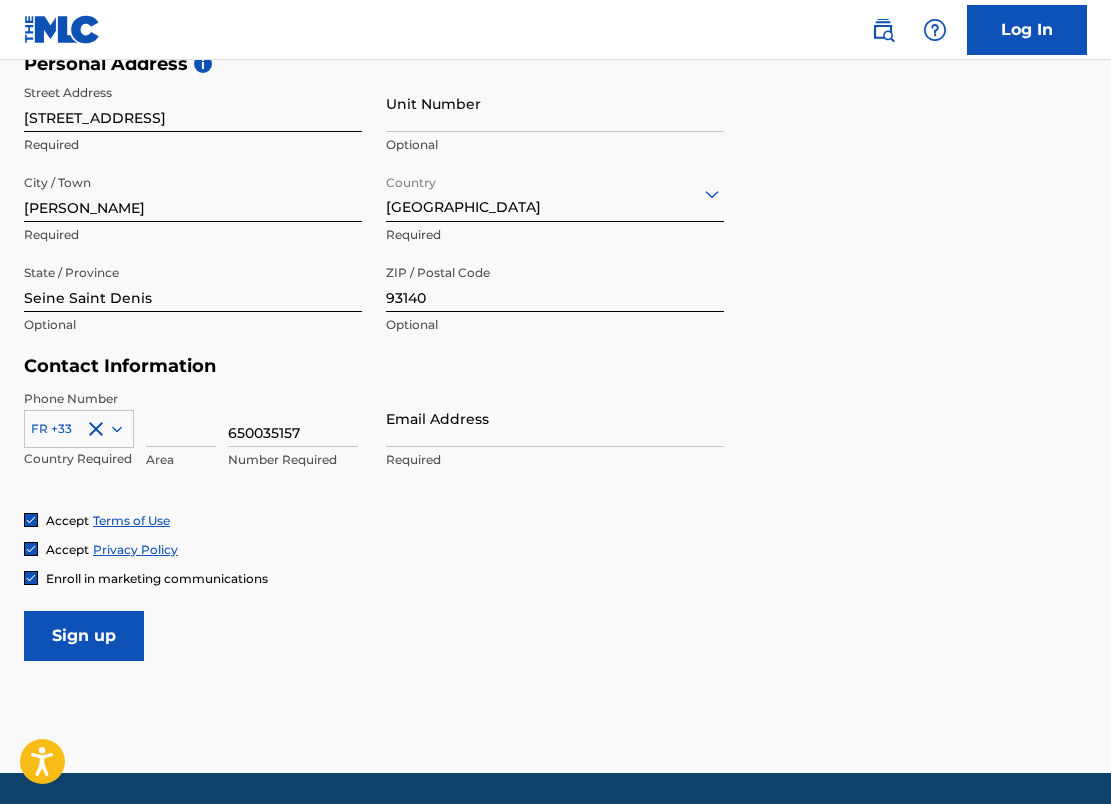 type on "650035157" 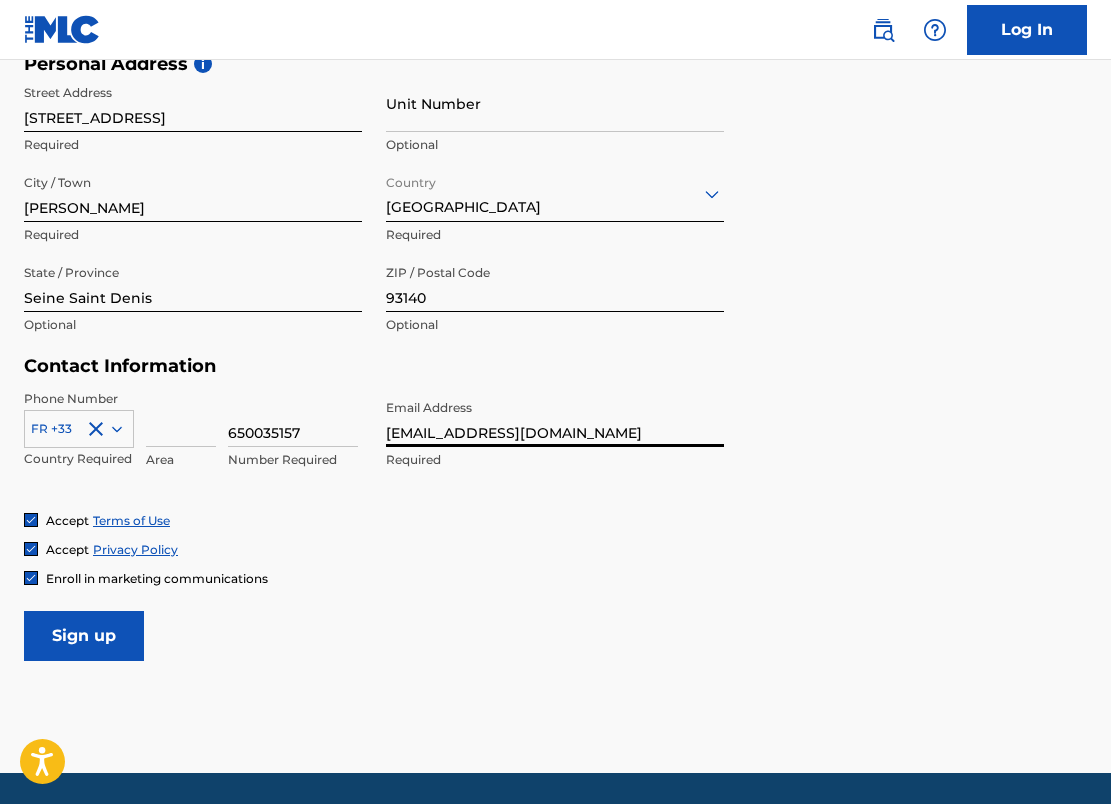 type on "[EMAIL_ADDRESS][DOMAIN_NAME]" 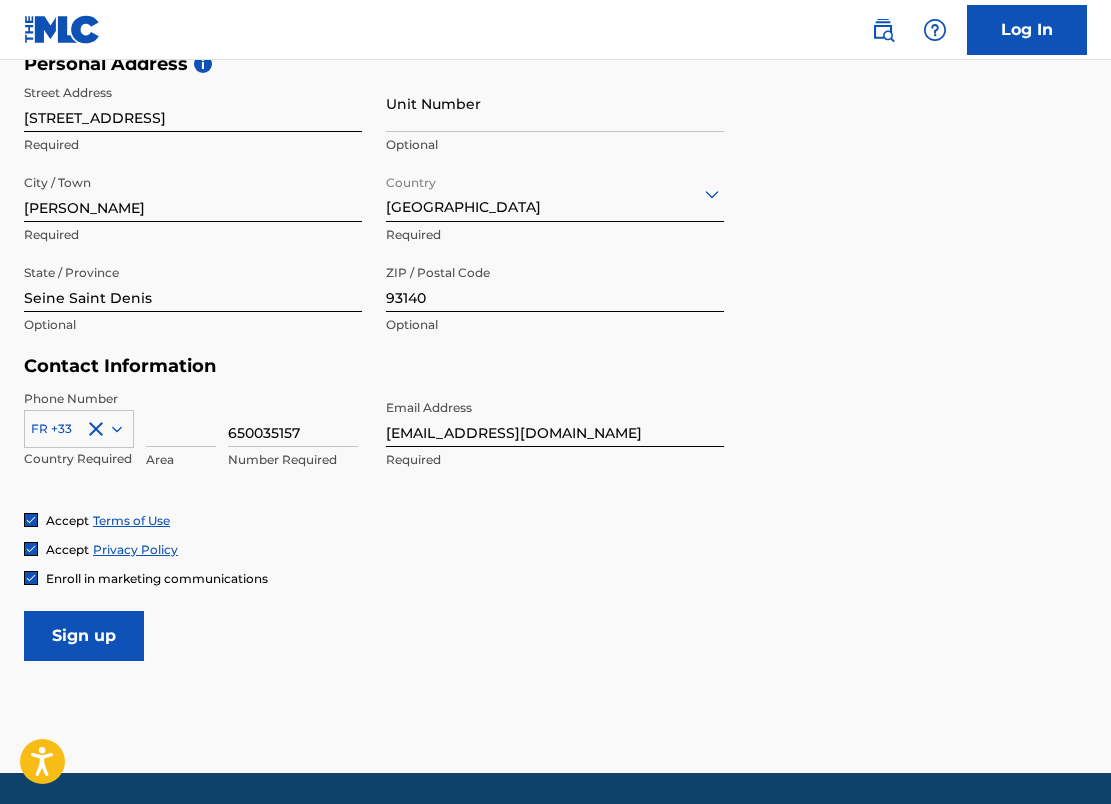 click on "Sign up" at bounding box center (84, 636) 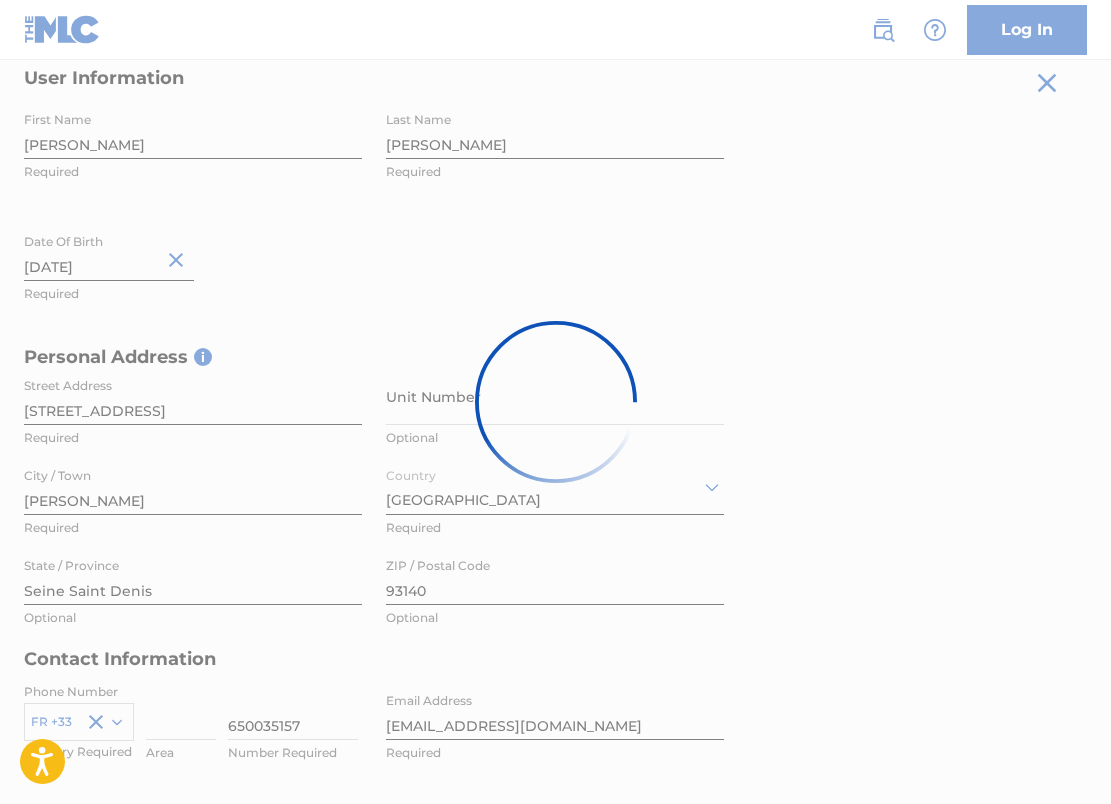 scroll, scrollTop: 397, scrollLeft: 0, axis: vertical 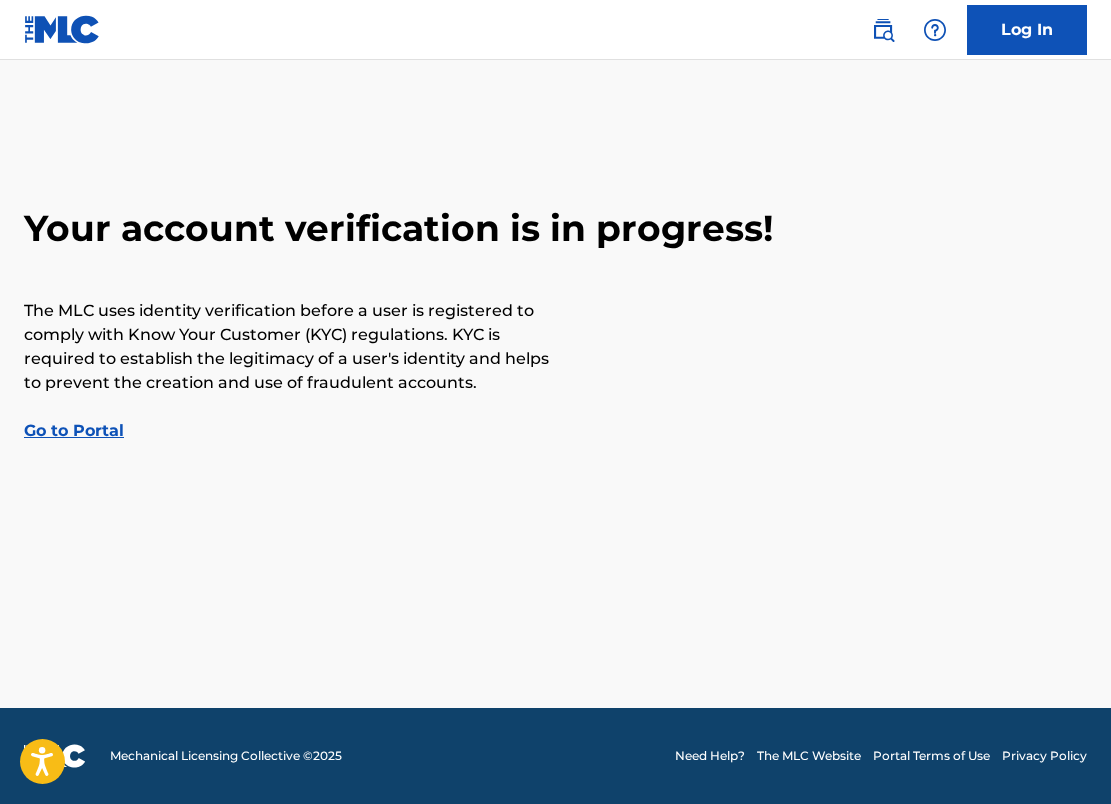 click on "Go to Portal" at bounding box center (74, 430) 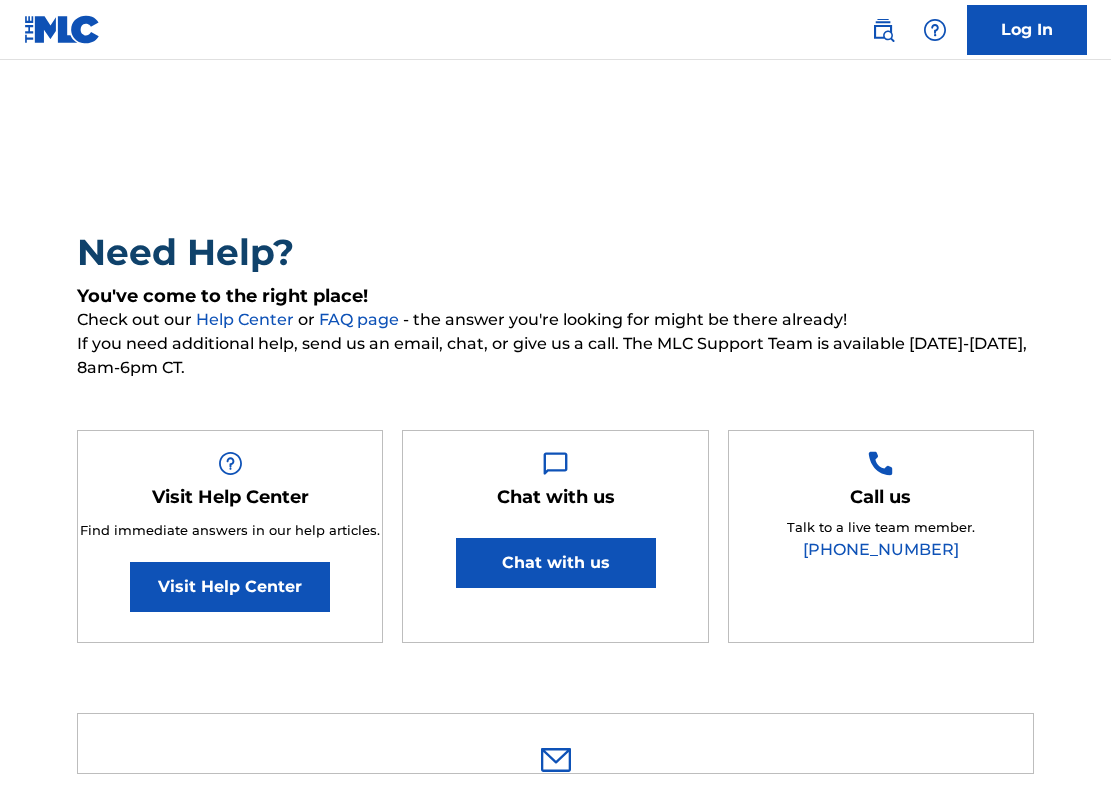 scroll, scrollTop: 0, scrollLeft: 0, axis: both 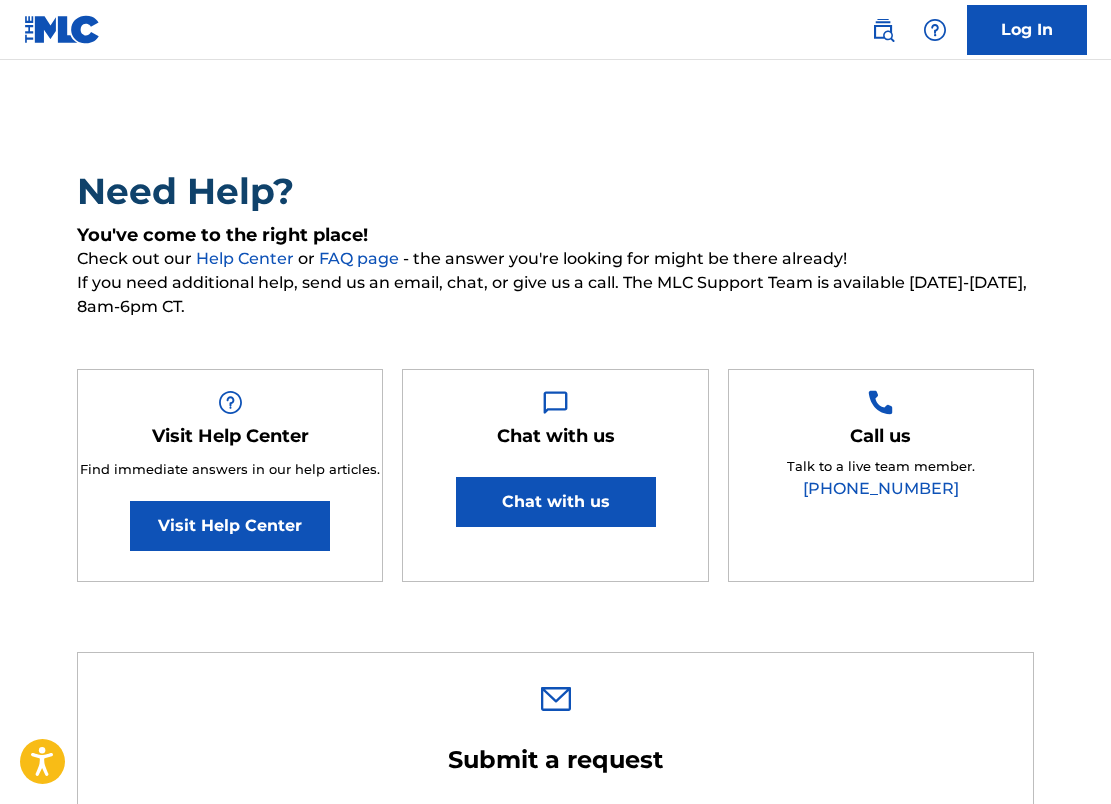 click on "Chat with us" at bounding box center (556, 502) 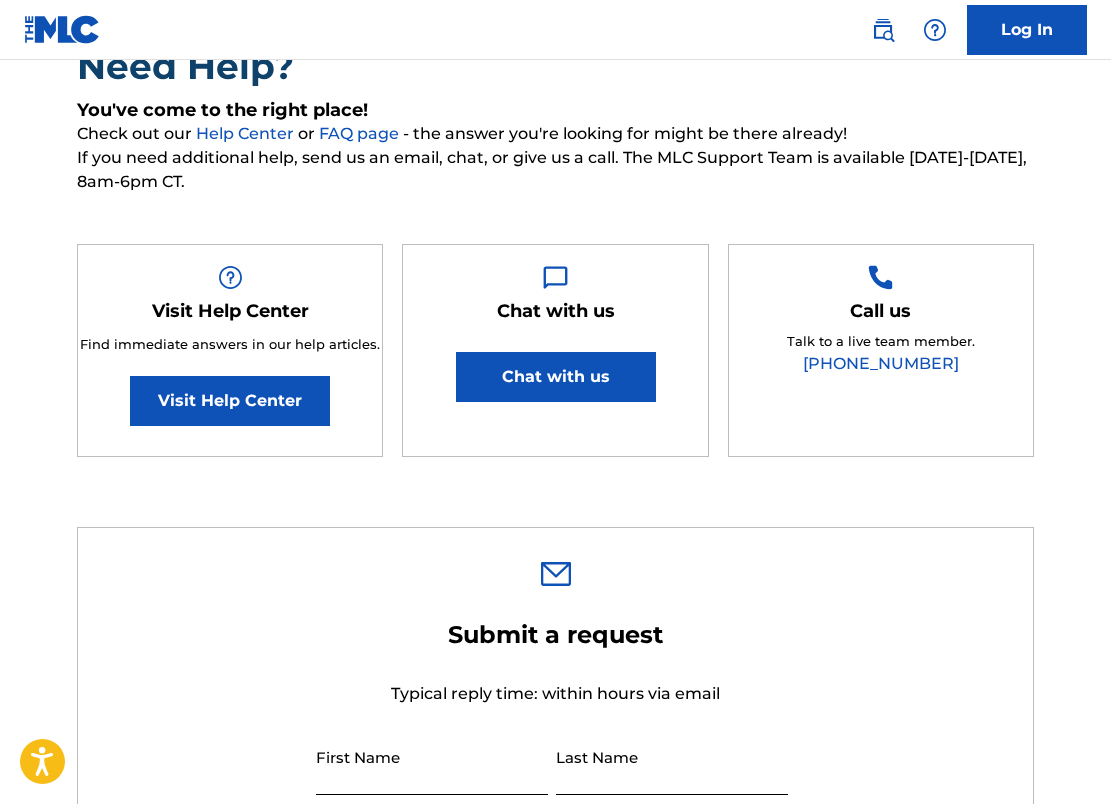 scroll, scrollTop: 182, scrollLeft: 0, axis: vertical 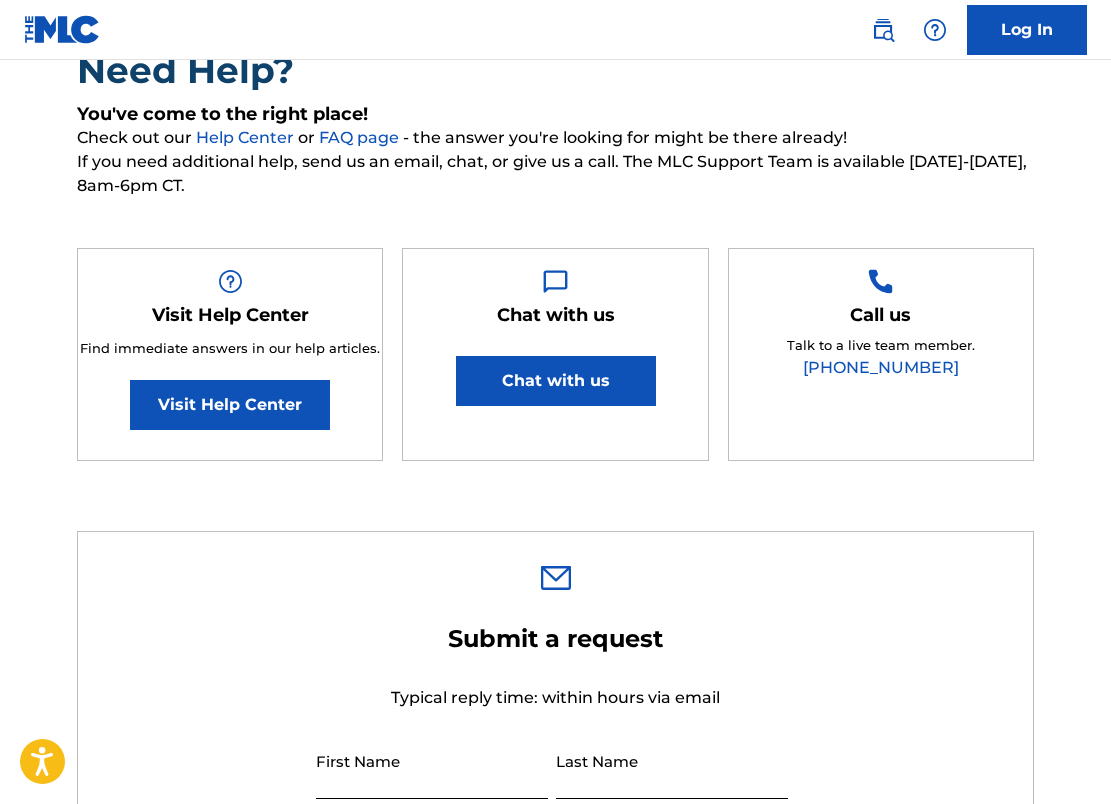 click on "Log In" at bounding box center [1027, 30] 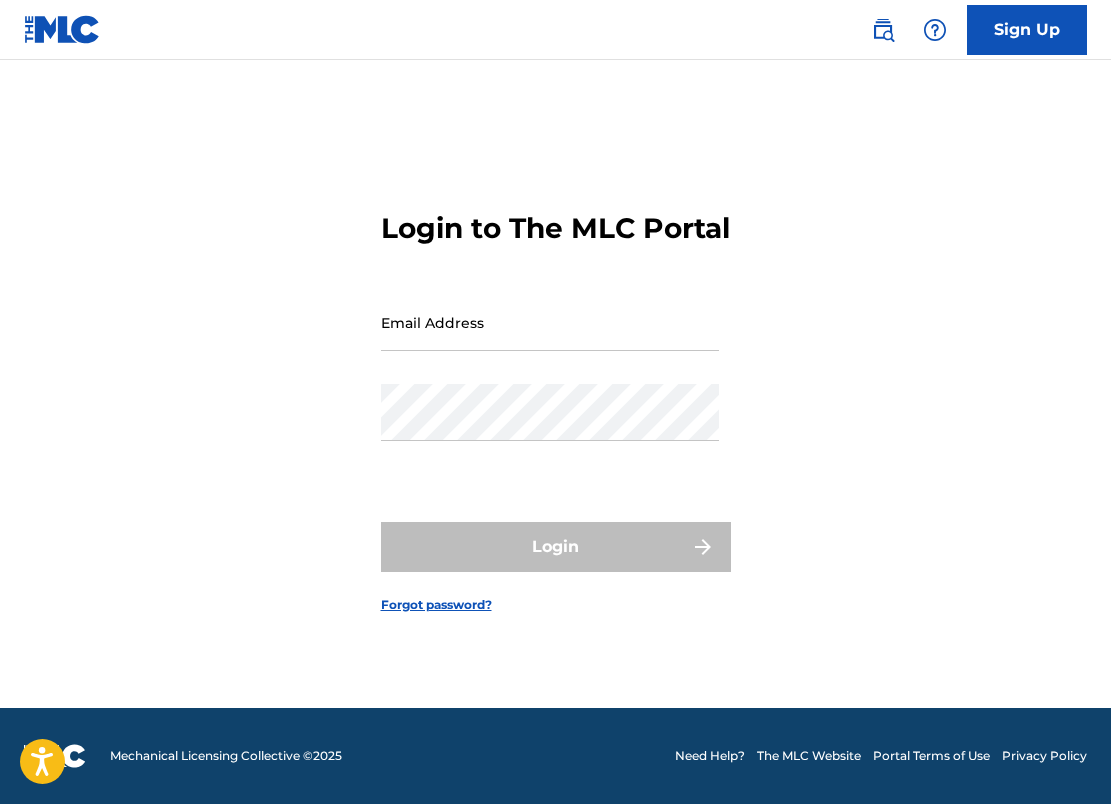 scroll, scrollTop: 0, scrollLeft: 0, axis: both 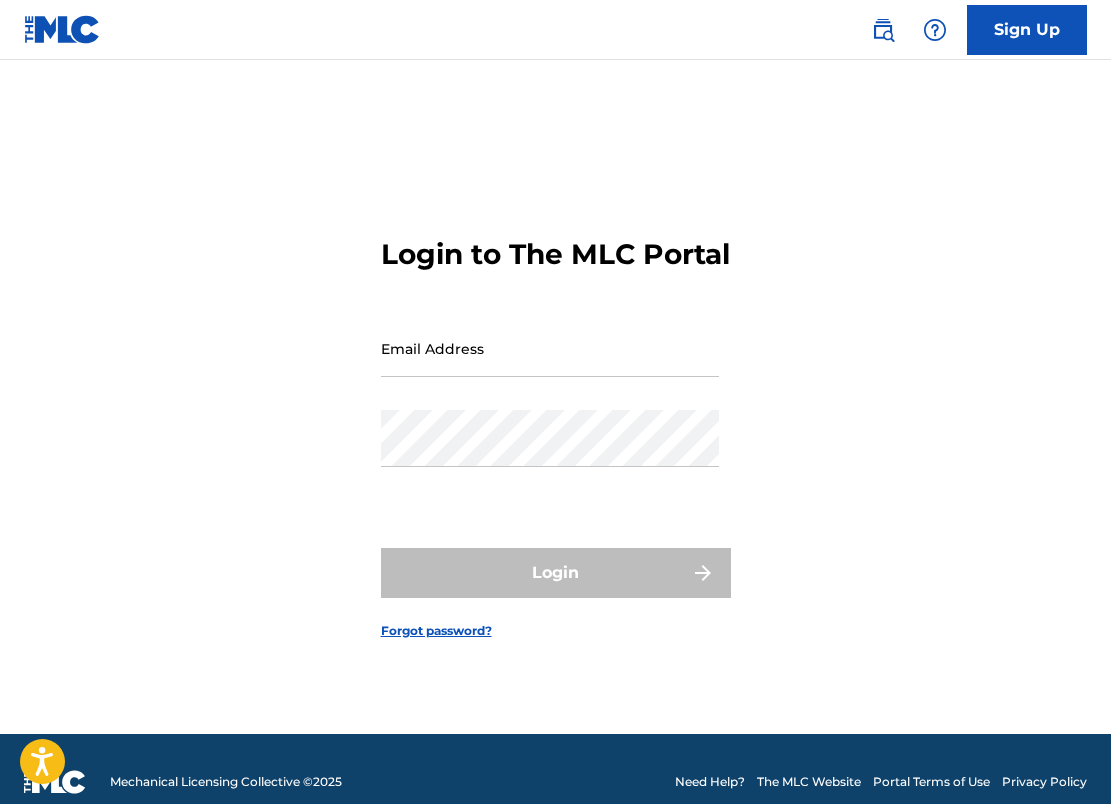 click on "Sign Up" at bounding box center [1027, 30] 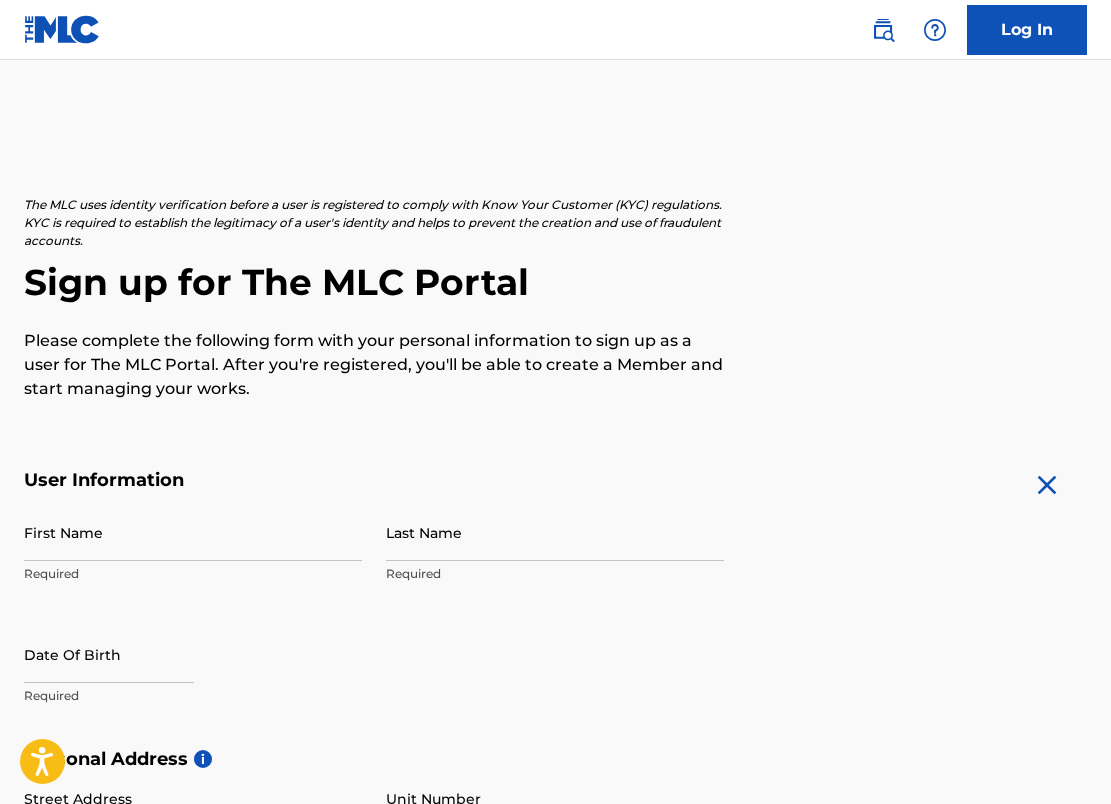 scroll, scrollTop: 0, scrollLeft: 0, axis: both 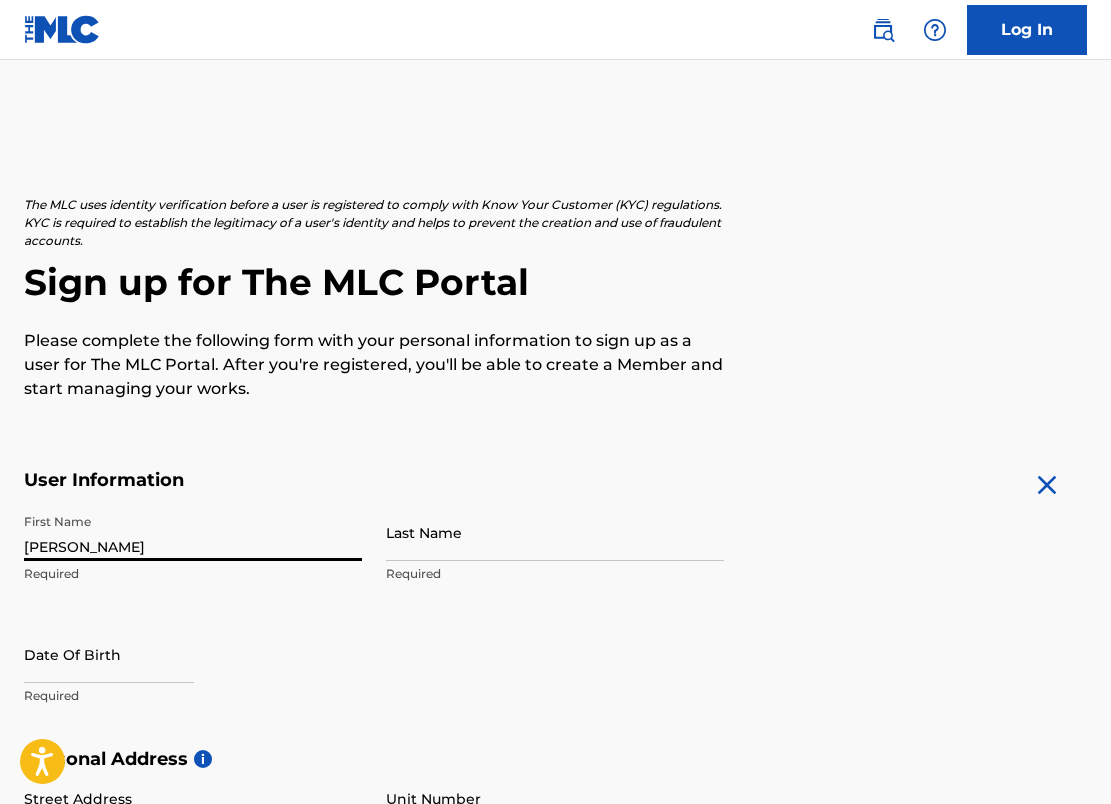 type on "Paul Herve" 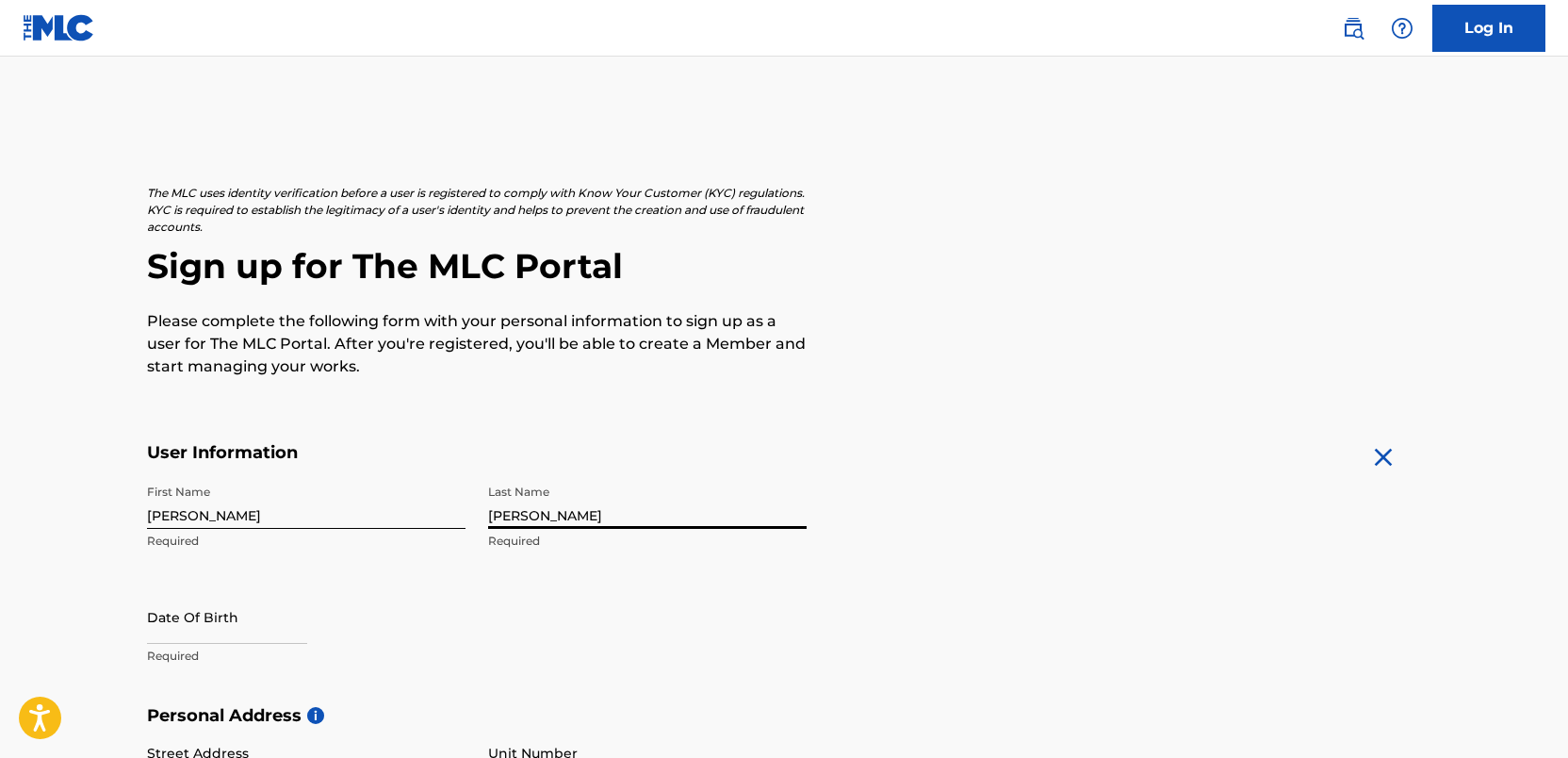 scroll, scrollTop: 0, scrollLeft: 0, axis: both 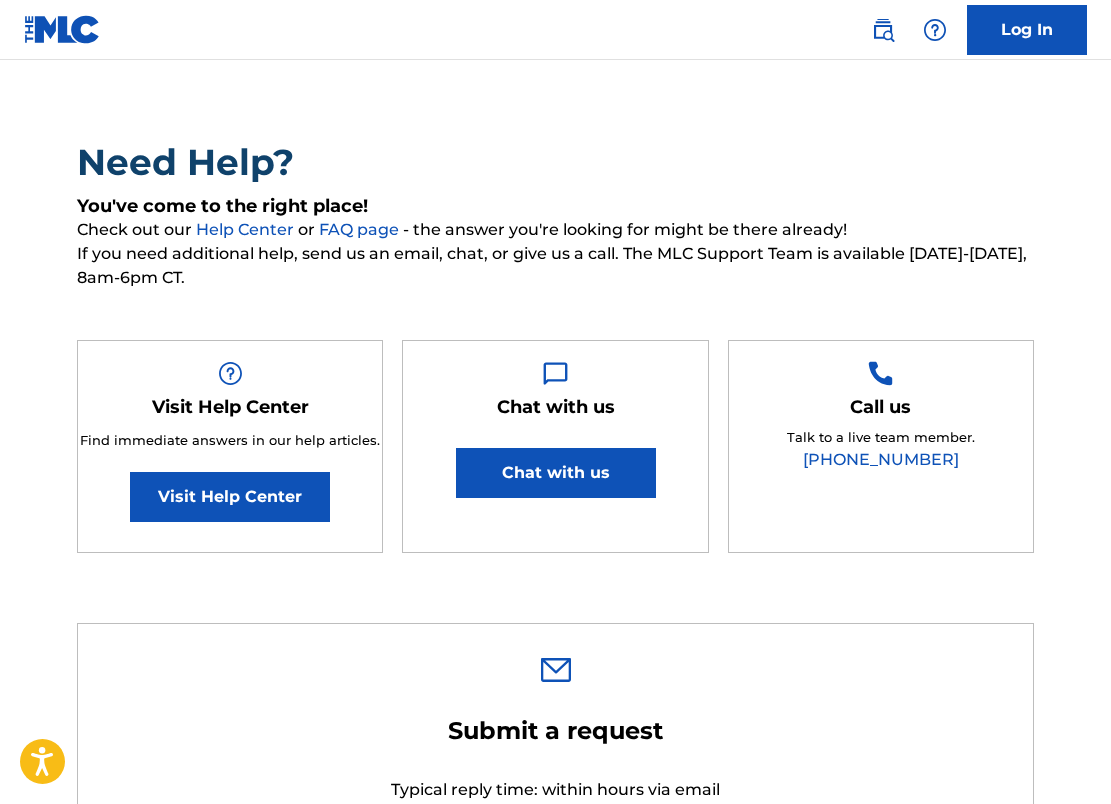 click on "Chat with us" at bounding box center (556, 473) 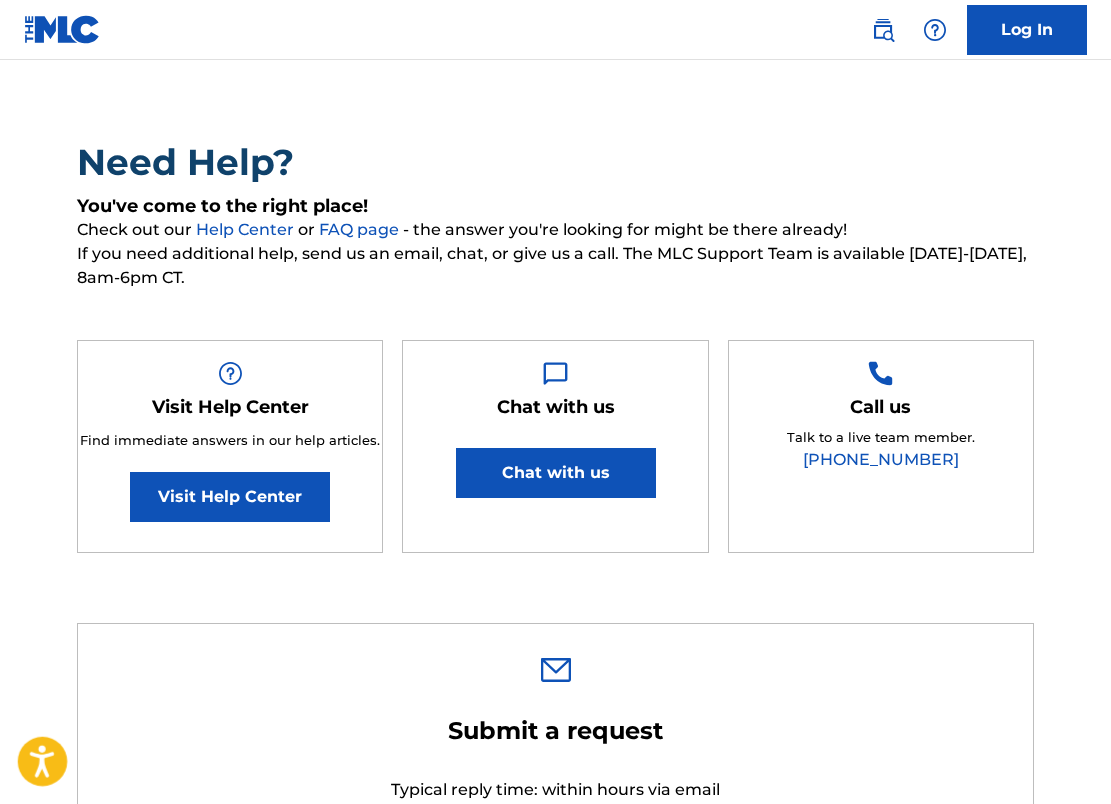 click 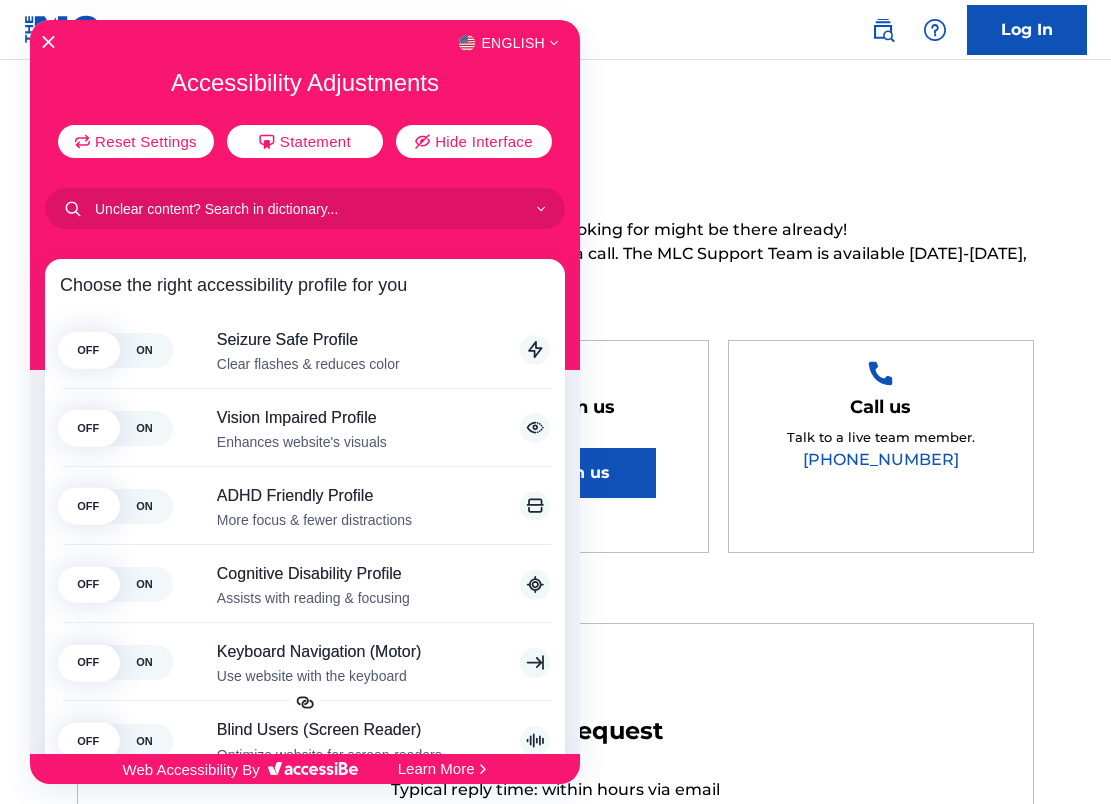 scroll, scrollTop: 0, scrollLeft: 0, axis: both 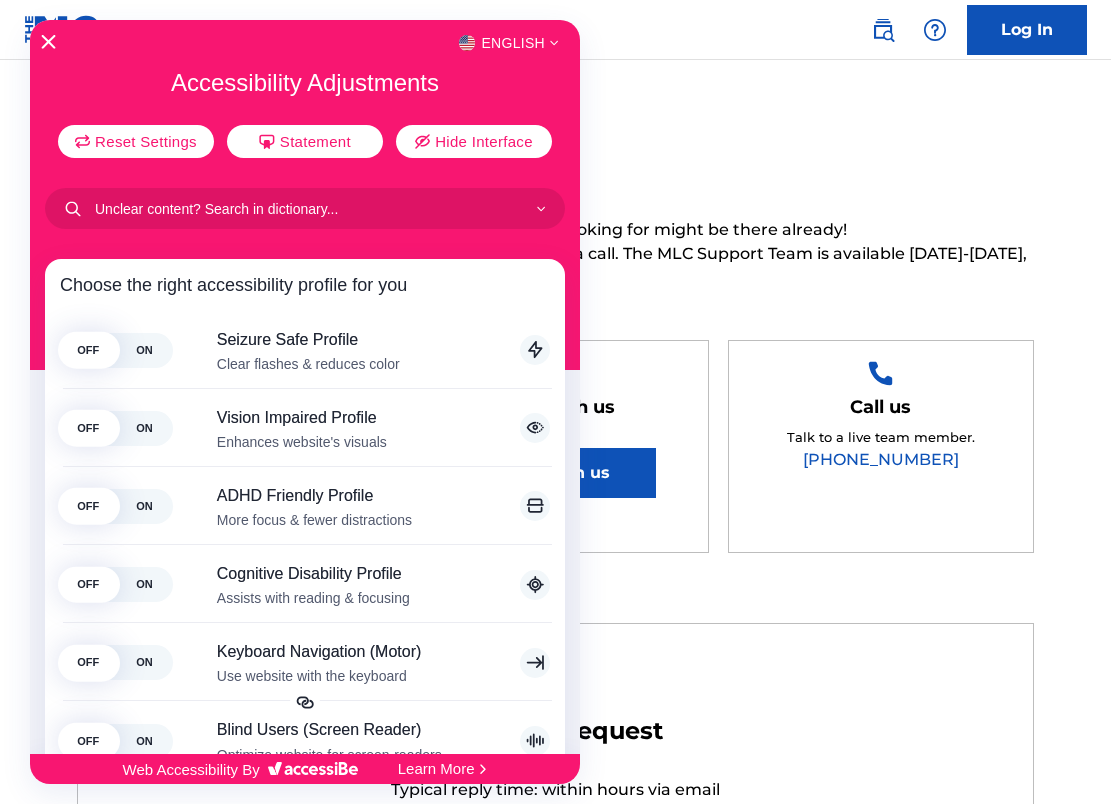 click 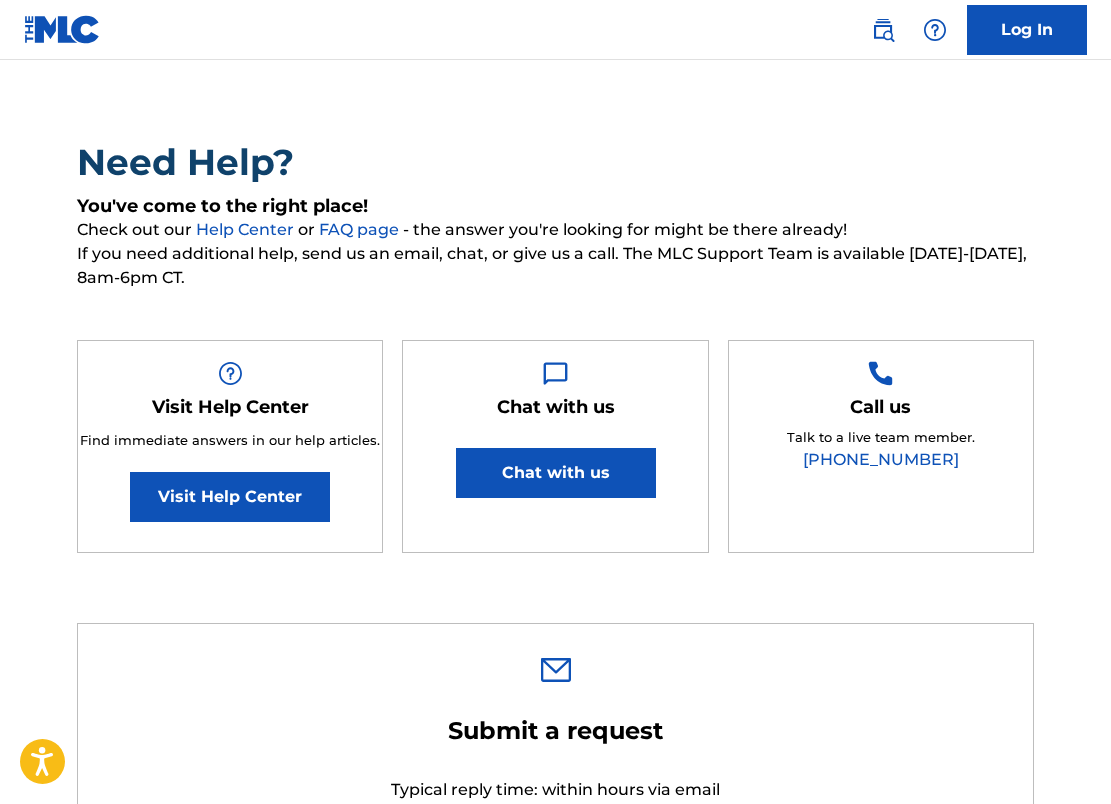 click on "Visit Help Center" at bounding box center (230, 497) 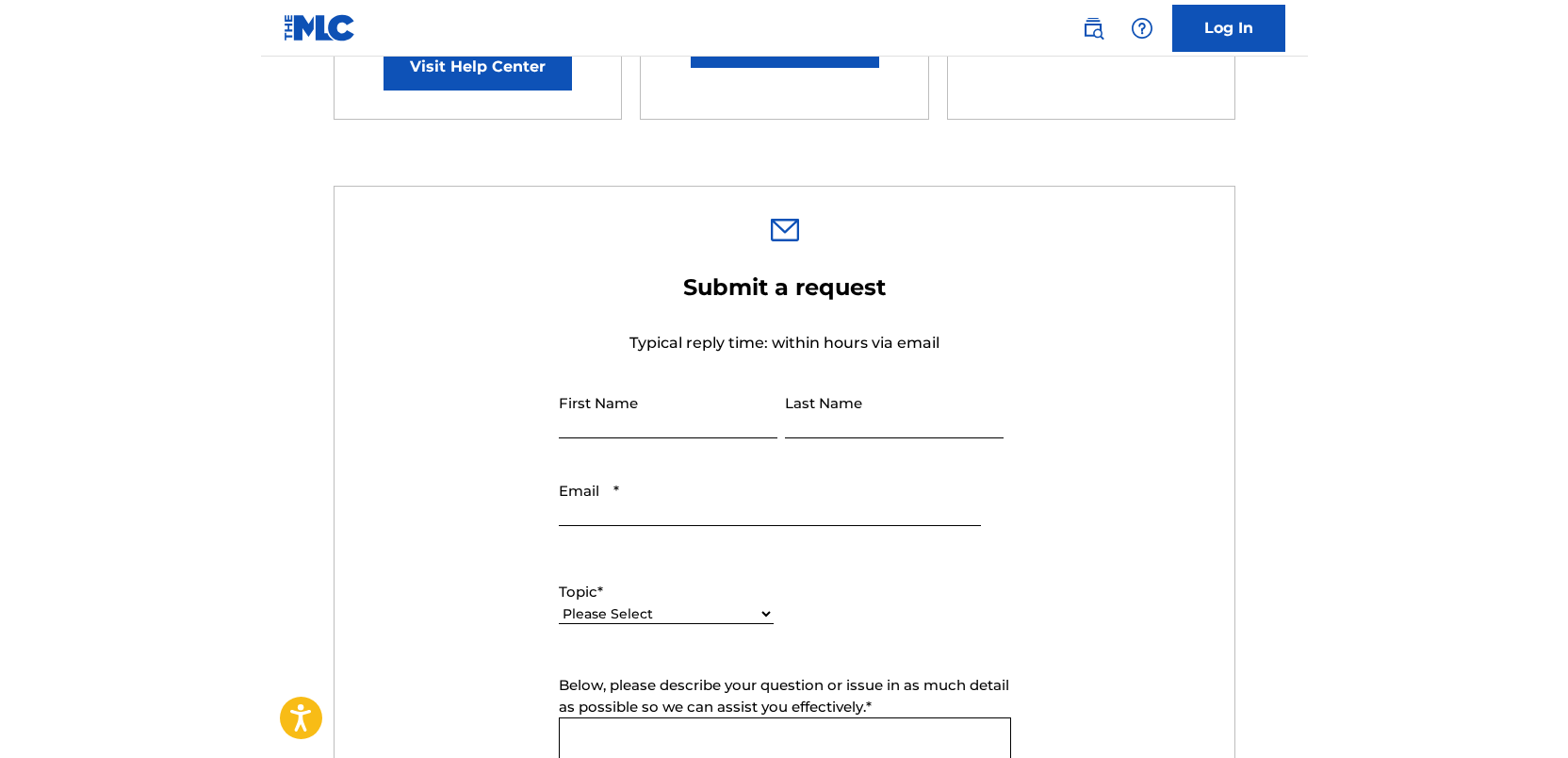 scroll, scrollTop: 502, scrollLeft: 0, axis: vertical 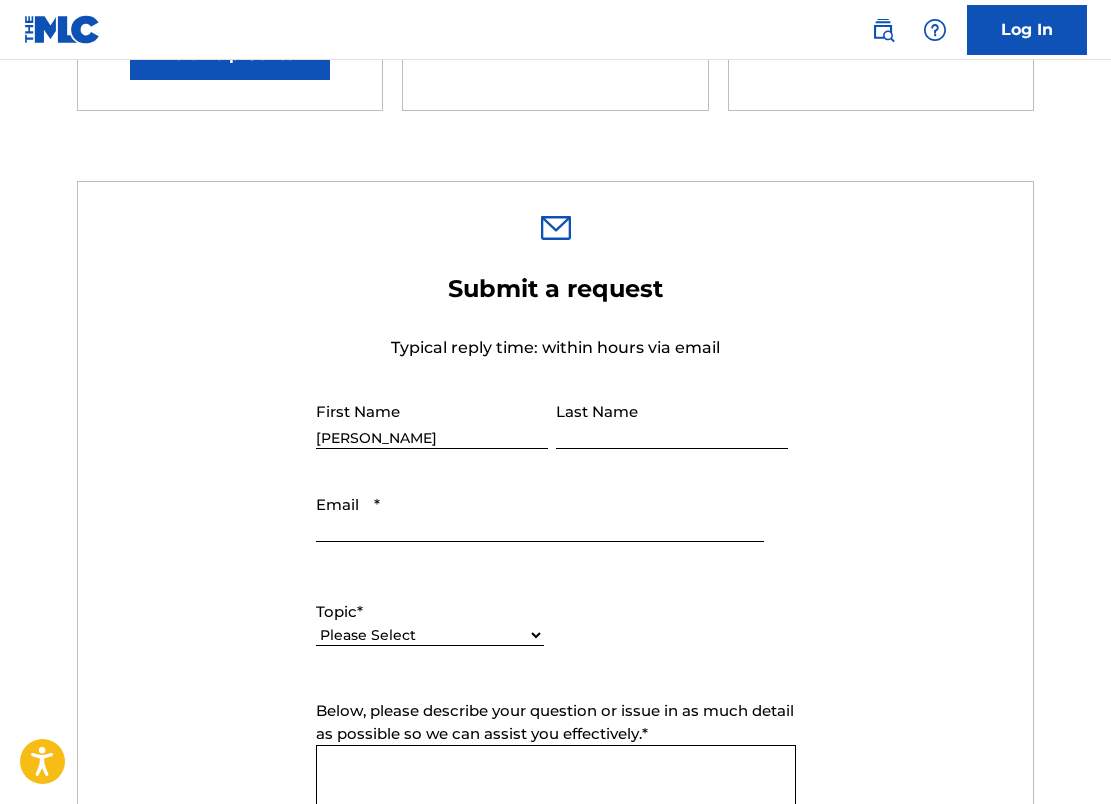 type on "[PERSON_NAME]" 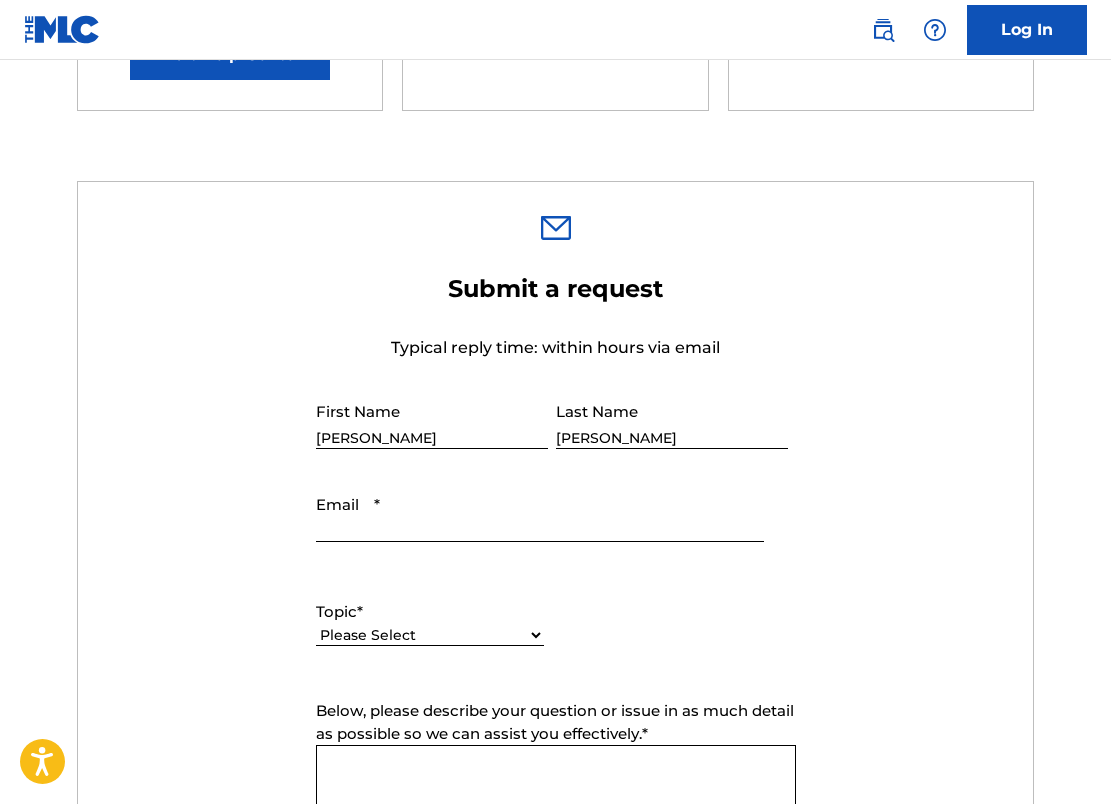 type on "[PERSON_NAME]" 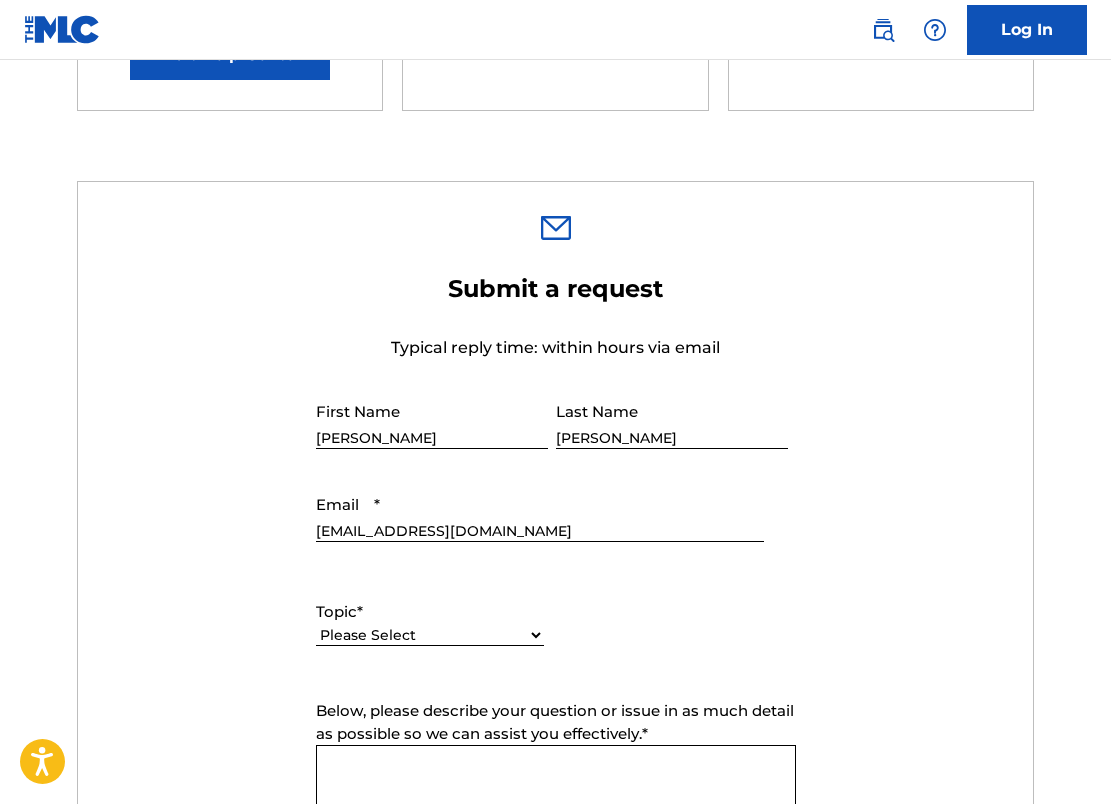 type on "[EMAIL_ADDRESS][DOMAIN_NAME]" 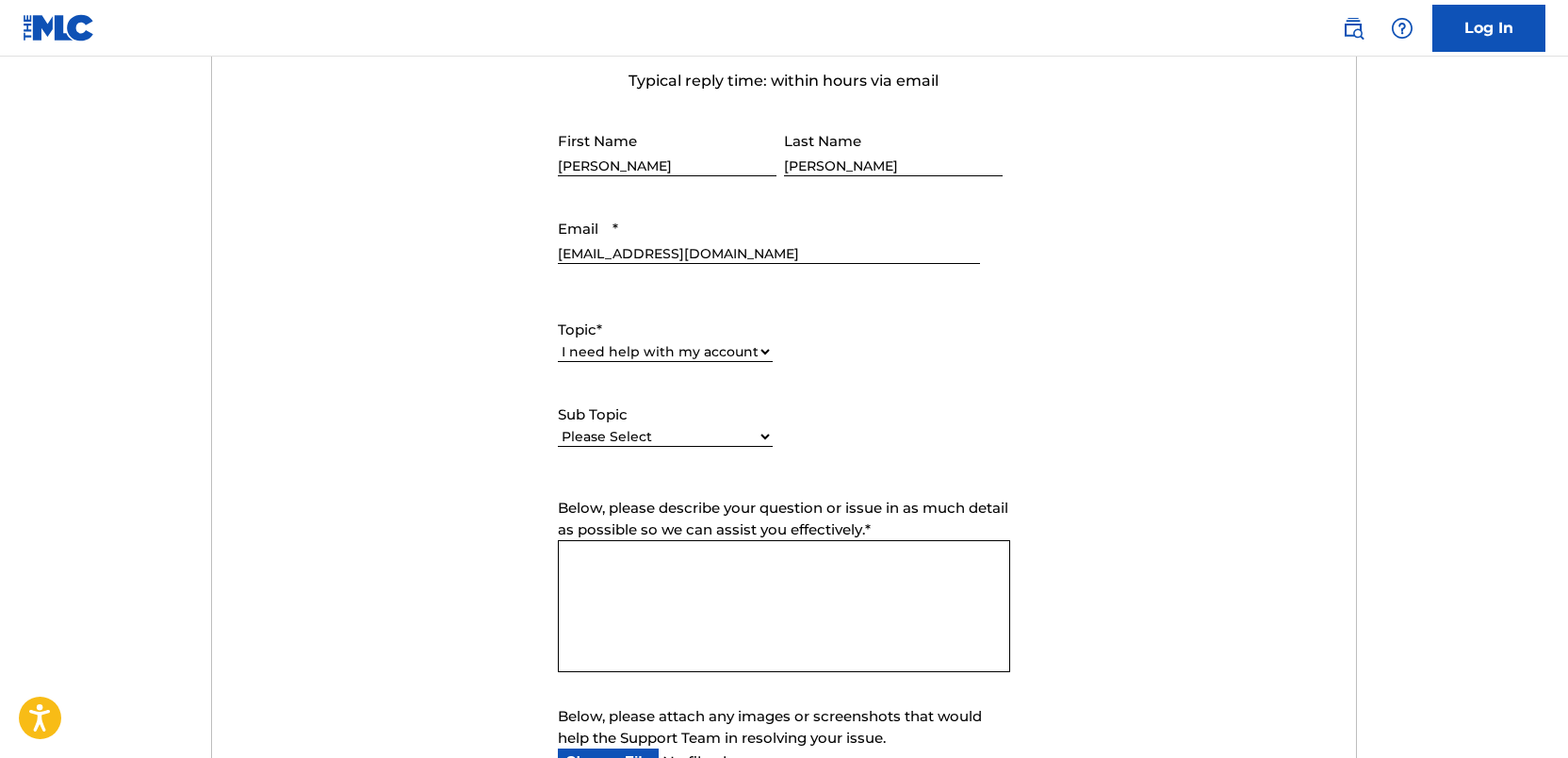 scroll, scrollTop: 738, scrollLeft: 0, axis: vertical 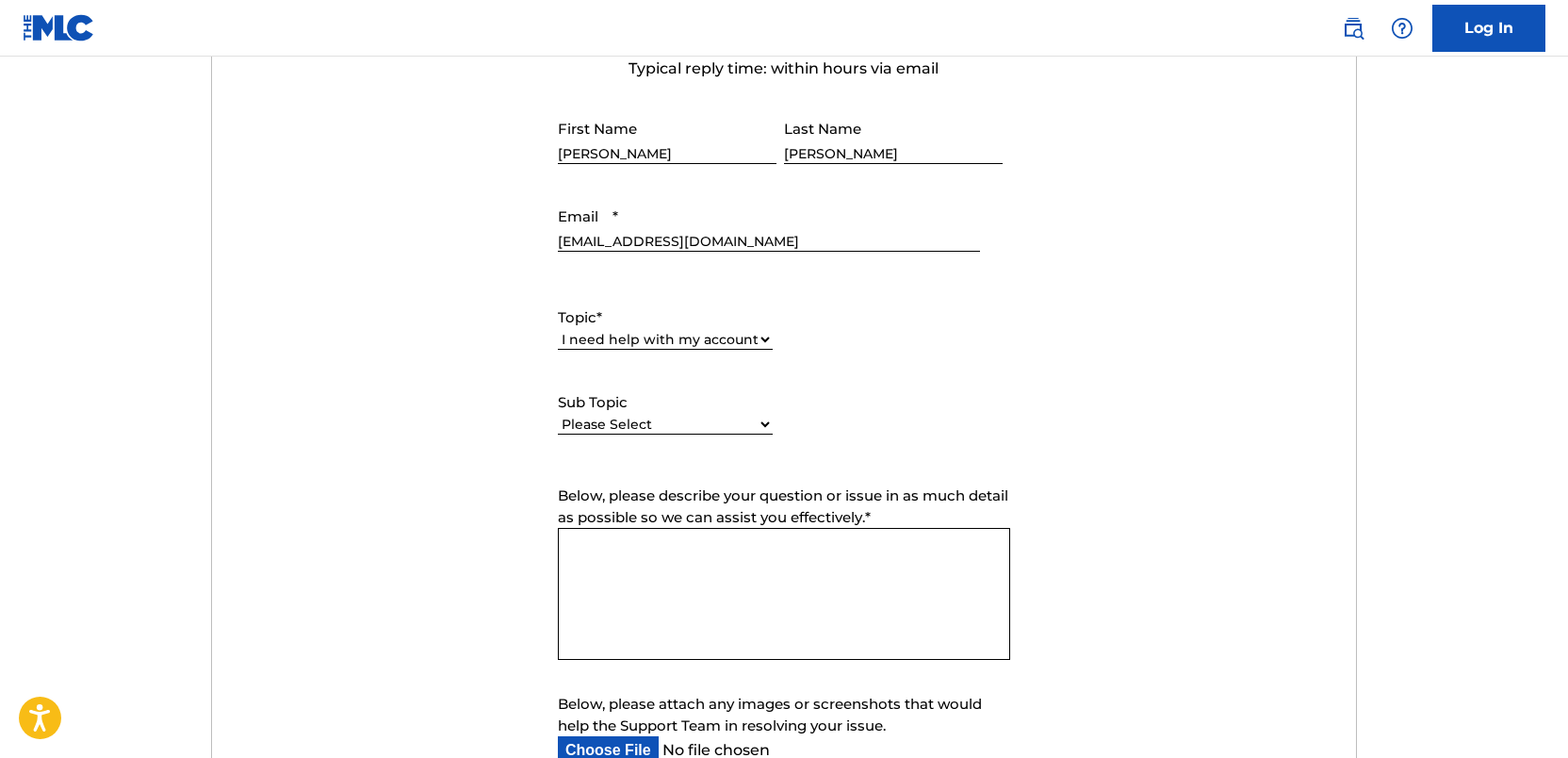 click on "Below, please describe your question or issue in as much detail as possible so we can assist you effectively. *" at bounding box center [784, 594] 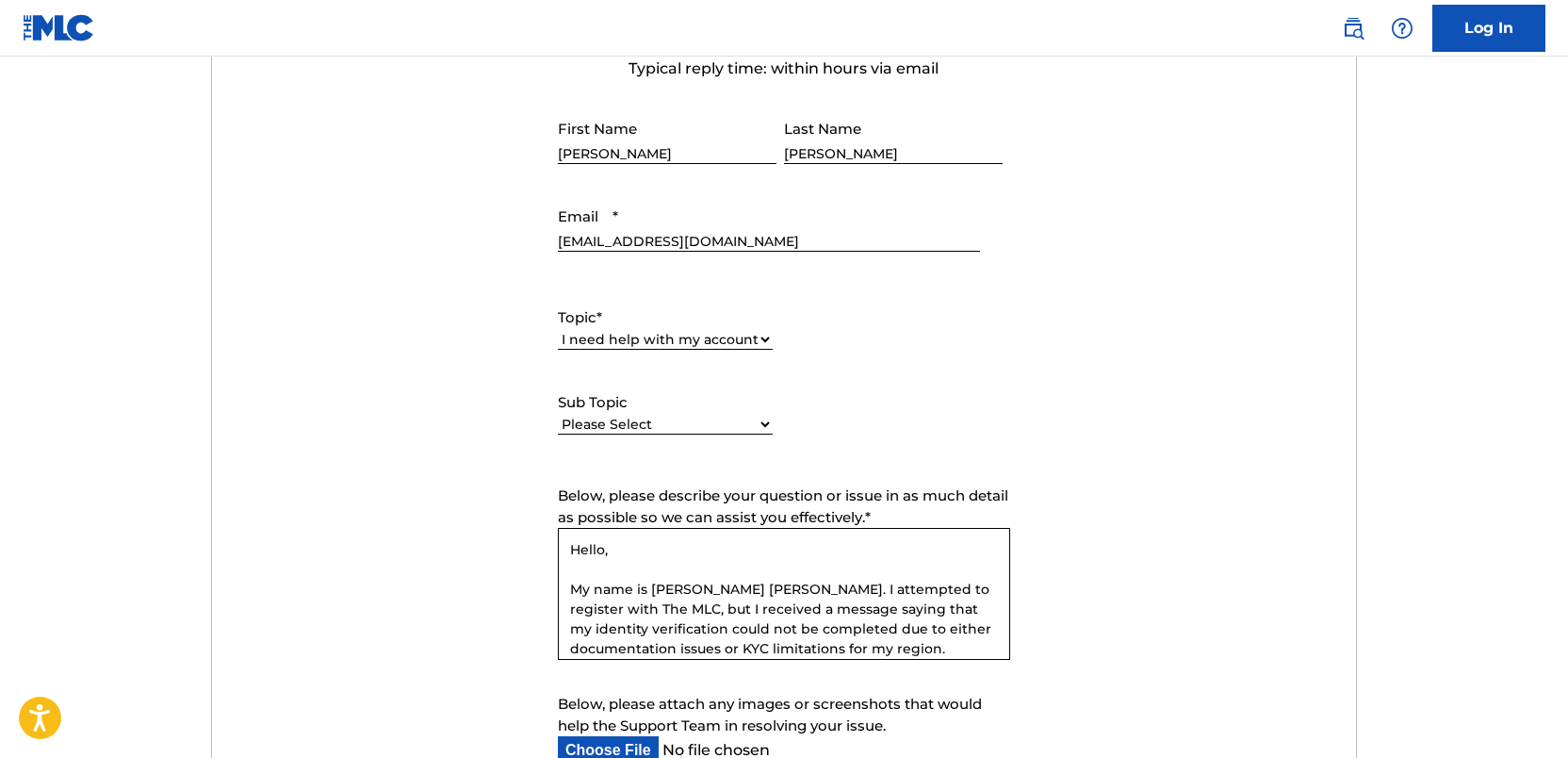 scroll, scrollTop: 209, scrollLeft: 0, axis: vertical 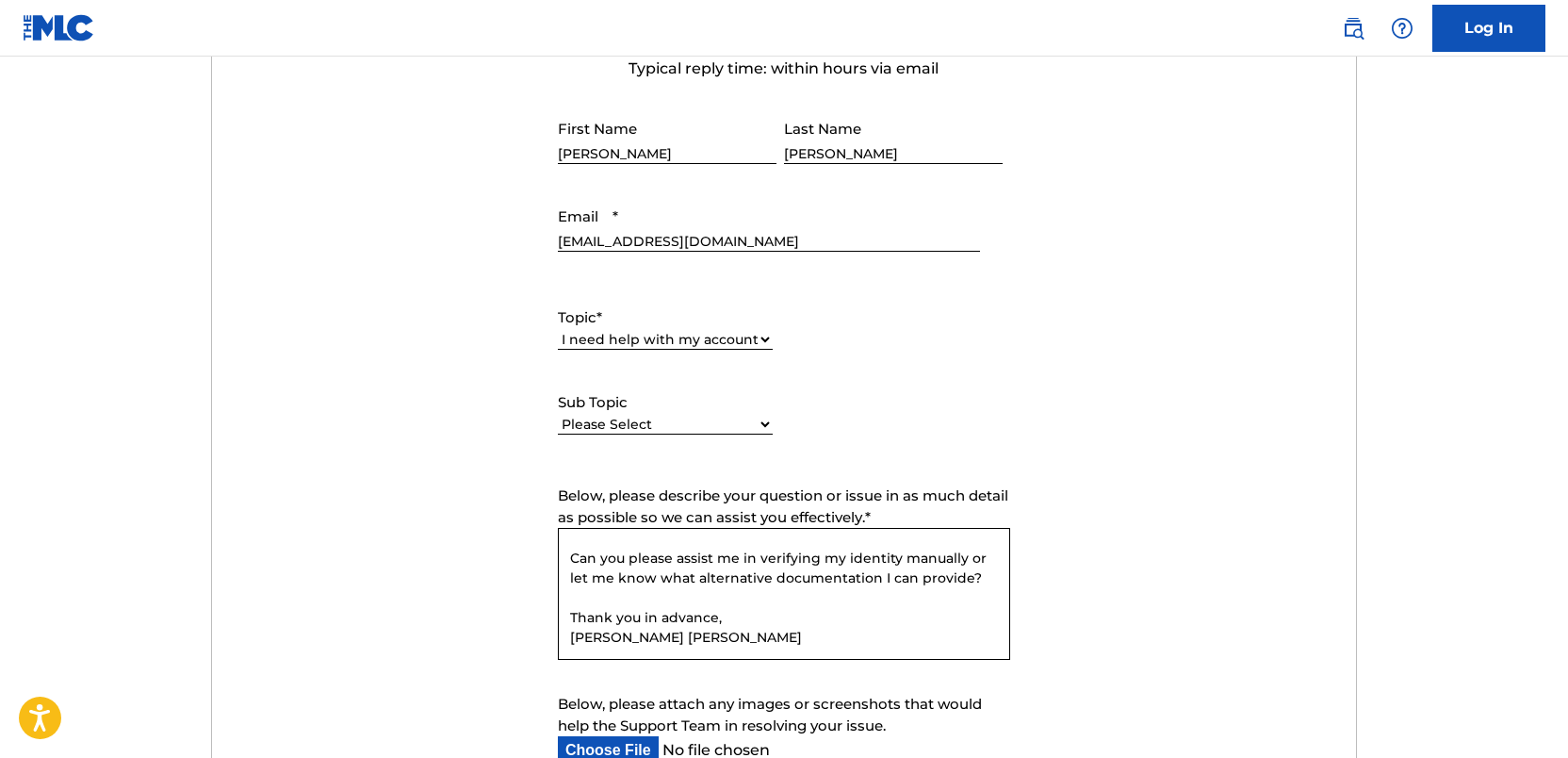 type on "Hello,
My name is Paul Hervé Konaté. I attempted to register with The MLC, but I received a message saying that my identity verification could not be completed due to either documentation issues or KYC limitations for my region.
I am based in [France/Côte d'Ivoire], and I would like to complete my registration as a songwriter and claim any mechanical royalties due to me.
Can you please assist me in verifying my identity manually or let me know what alternative documentation I can provide?
Thank you in advance,
Paul Hervé Konaté" 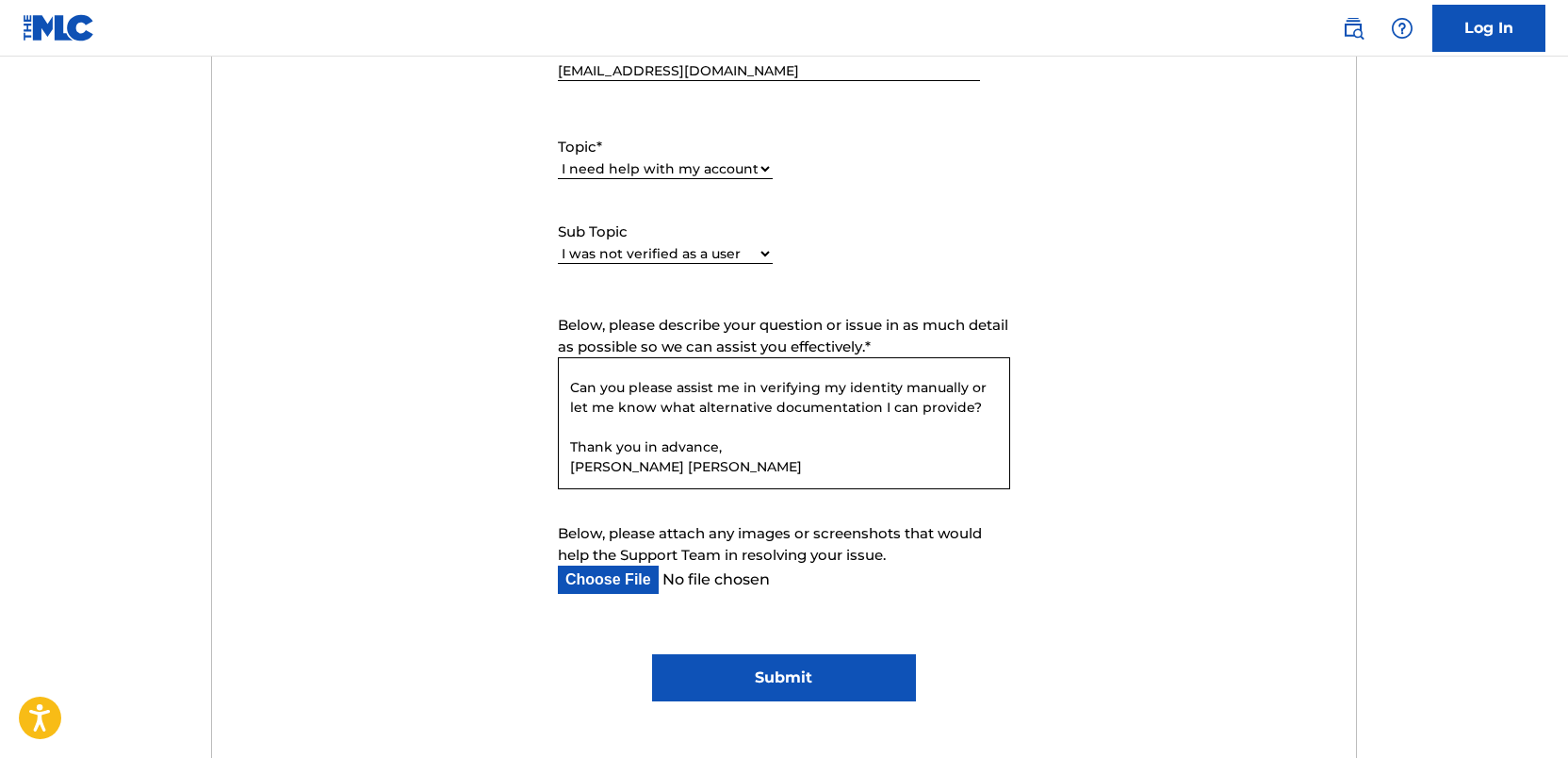 scroll, scrollTop: 910, scrollLeft: 0, axis: vertical 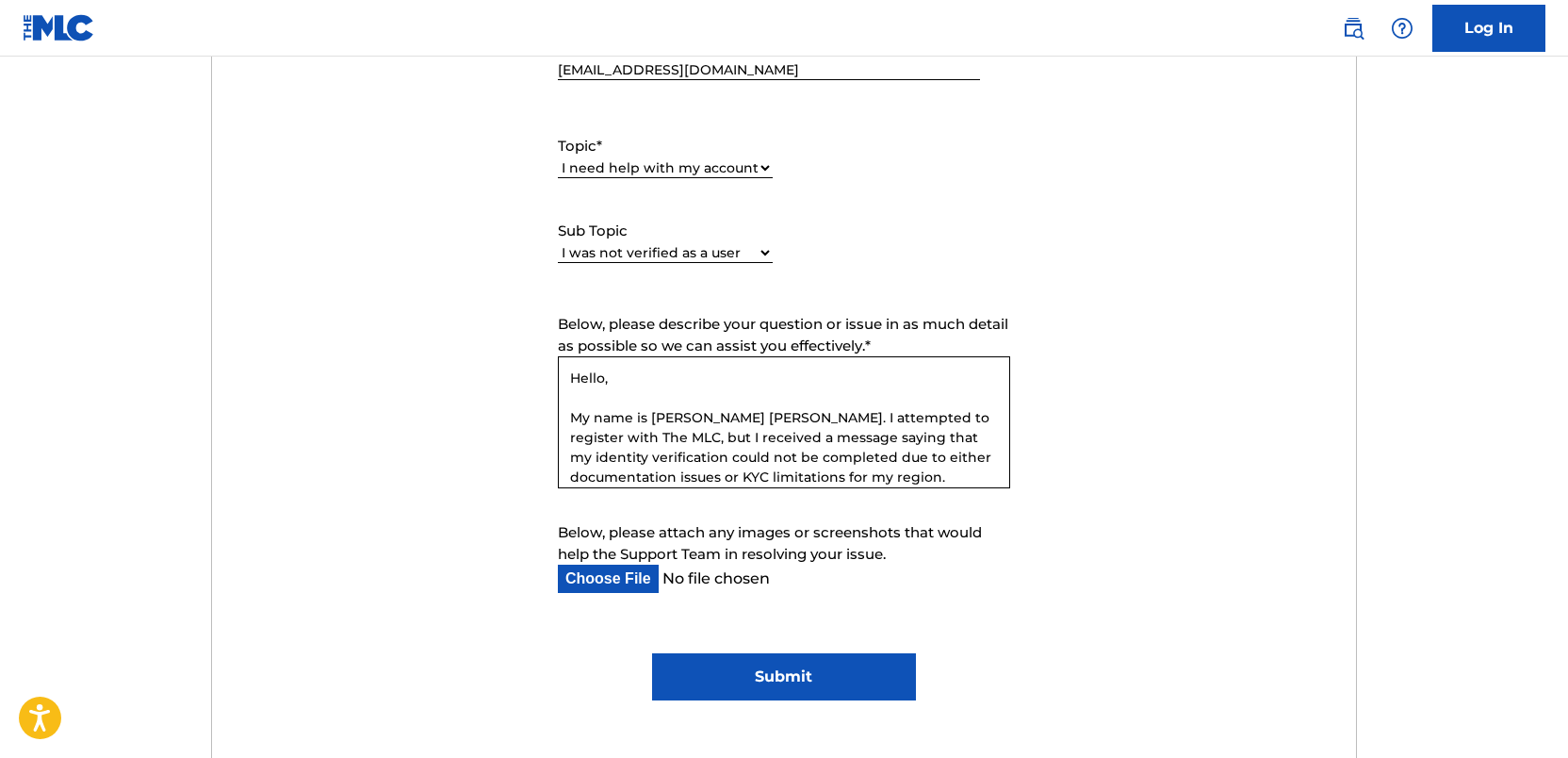 click on "Submit" at bounding box center [783, 677] 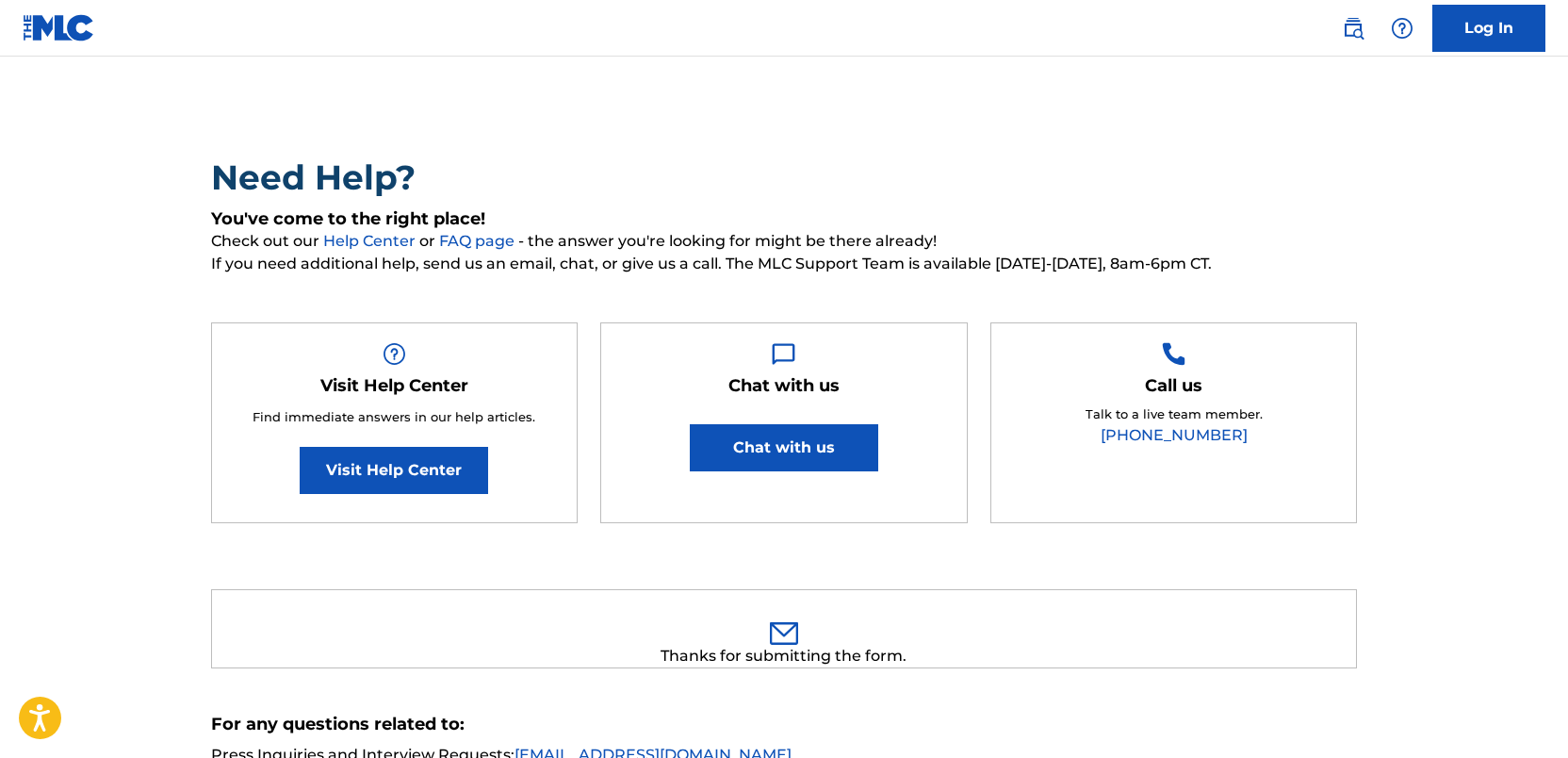 scroll, scrollTop: 60, scrollLeft: 0, axis: vertical 